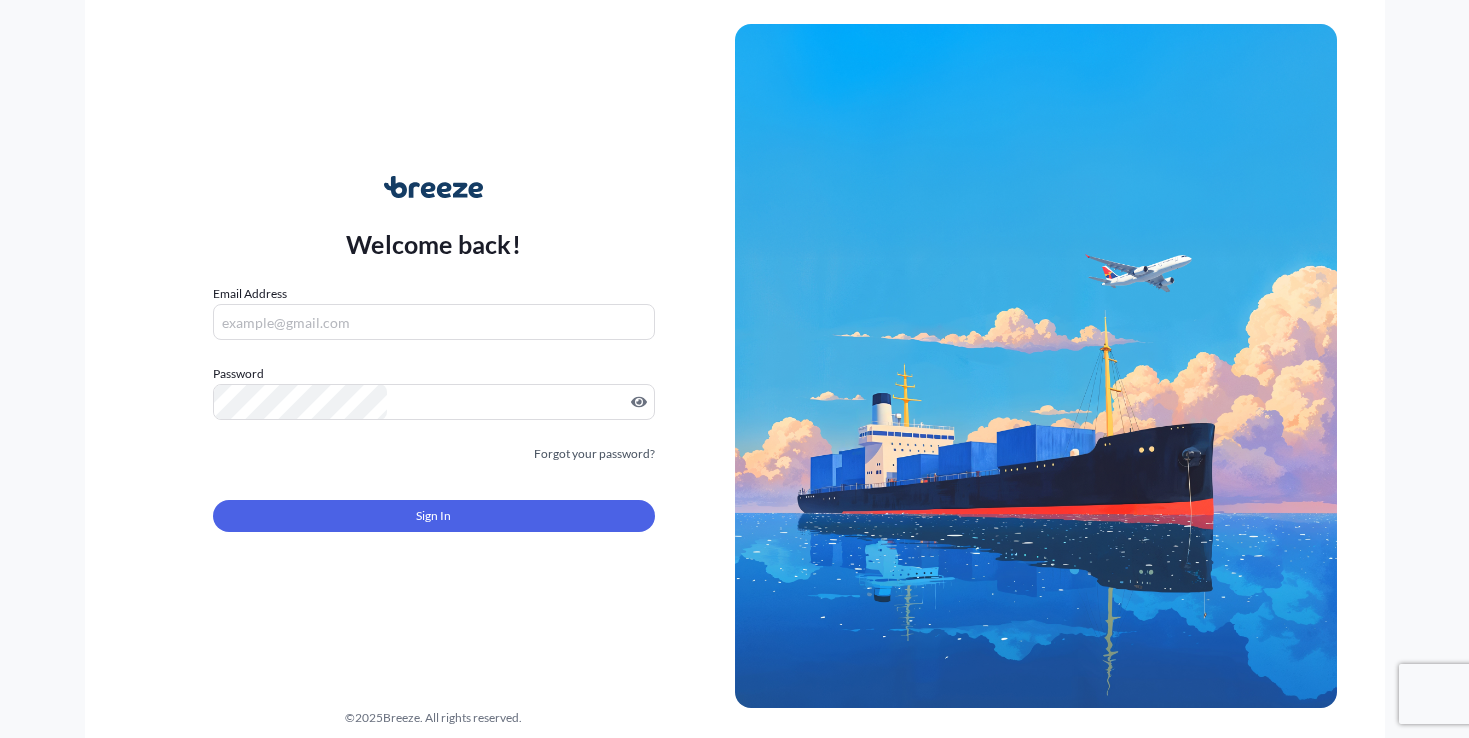 scroll, scrollTop: 0, scrollLeft: 0, axis: both 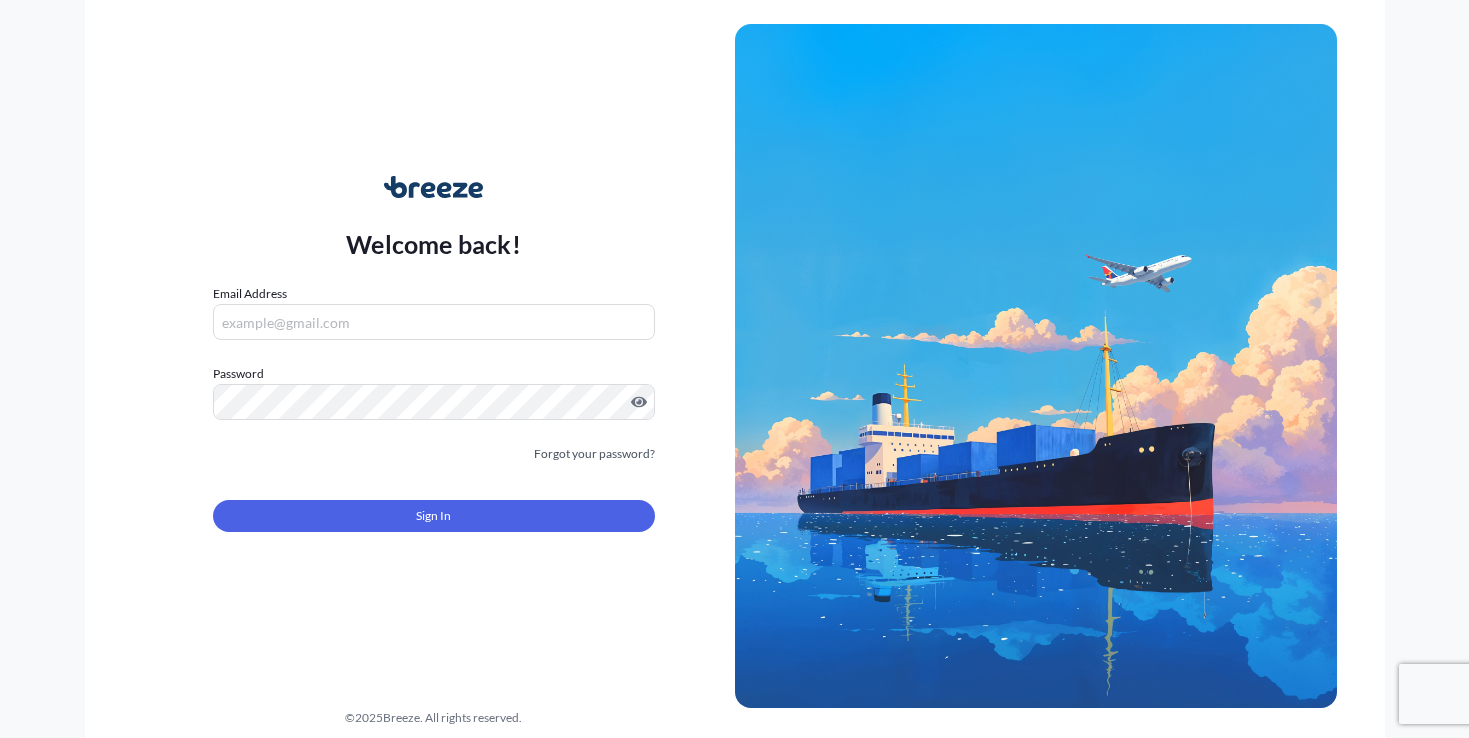 click on "Email Address" at bounding box center (434, 322) 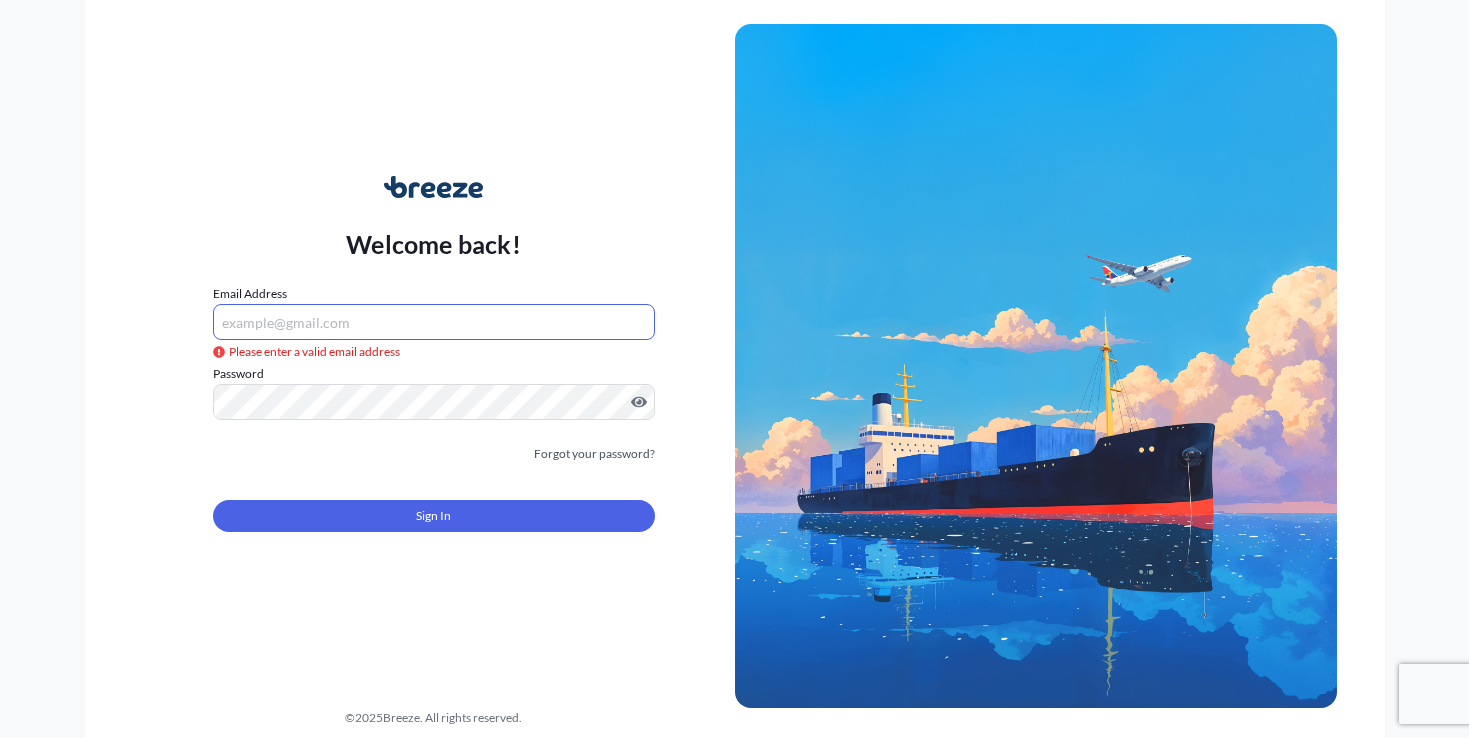click on "Email Address" at bounding box center (434, 322) 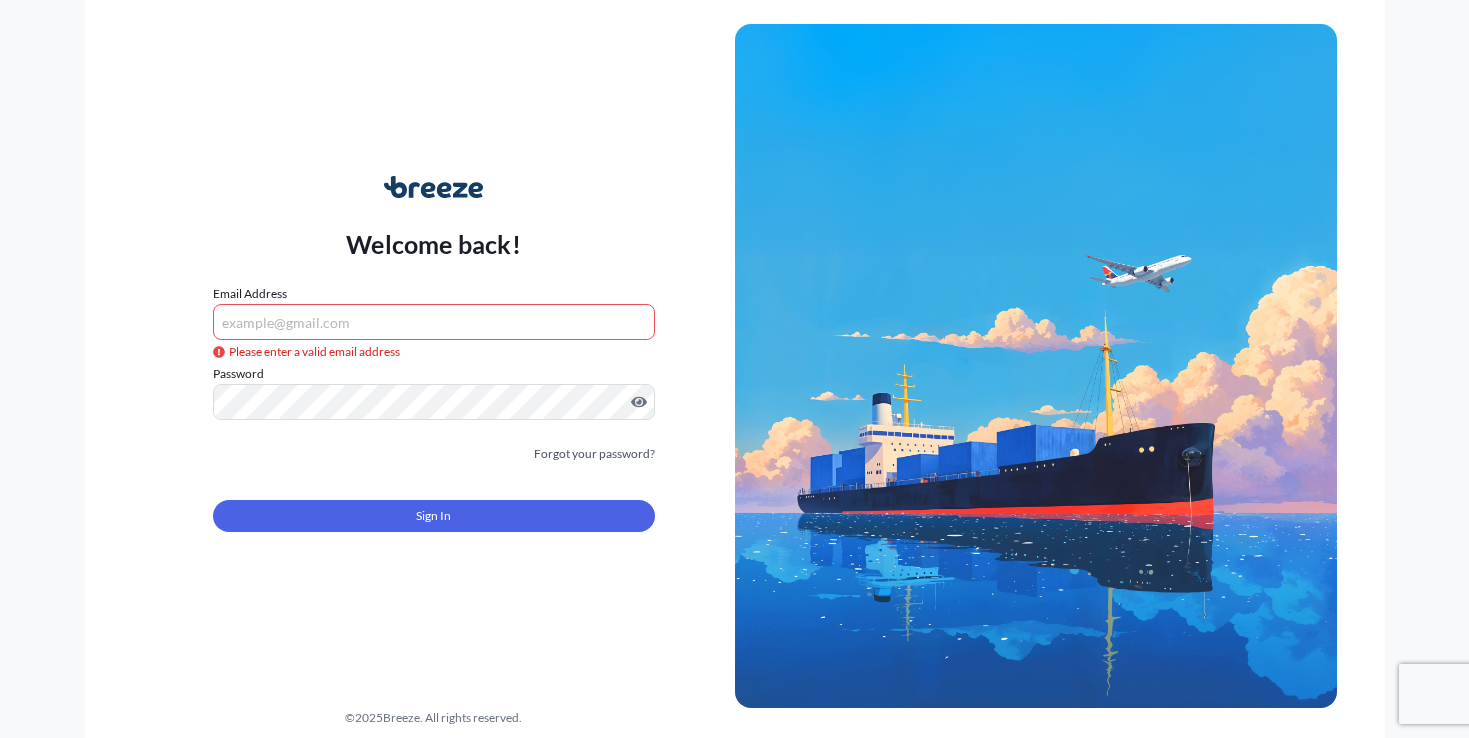 type on "[PERSON_NAME][EMAIL_ADDRESS][DOMAIN_NAME]" 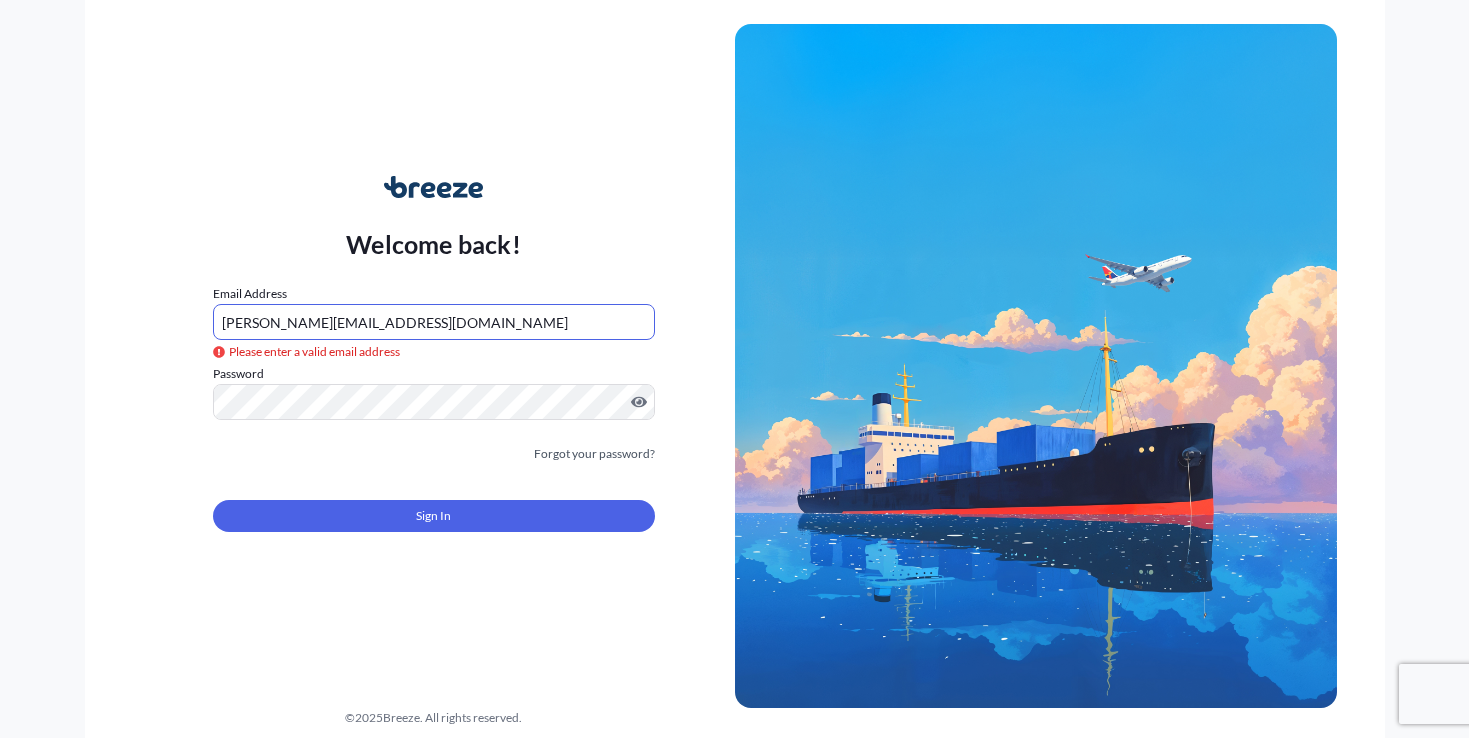 click on "Welcome back! Email Address [PERSON_NAME][EMAIL_ADDRESS][DOMAIN_NAME] Please enter a valid email address Password Must include: Upper & lower case letters Symbols (!@#$) A number At least 8 characters Forgot your password? Sign In" at bounding box center [434, 366] 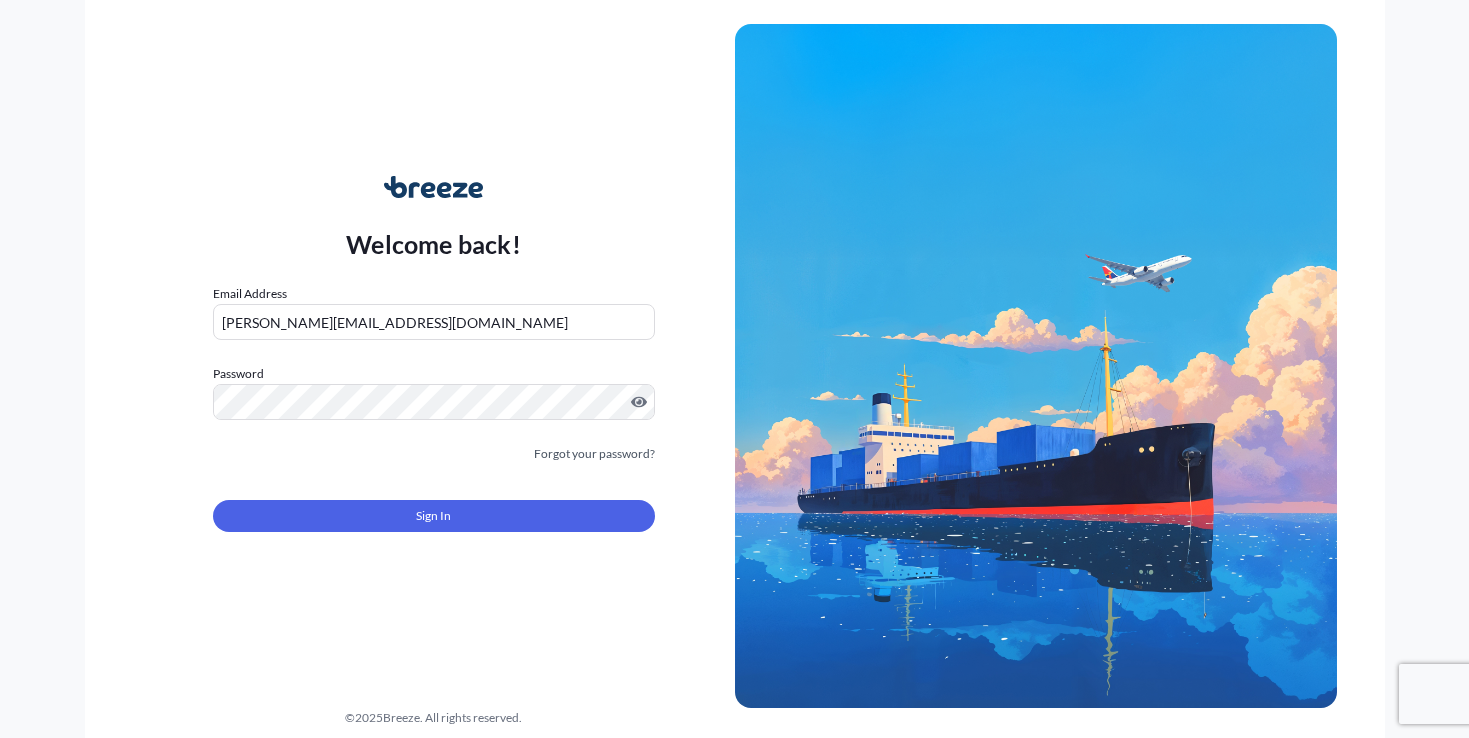 click on "Sign In" at bounding box center (434, 516) 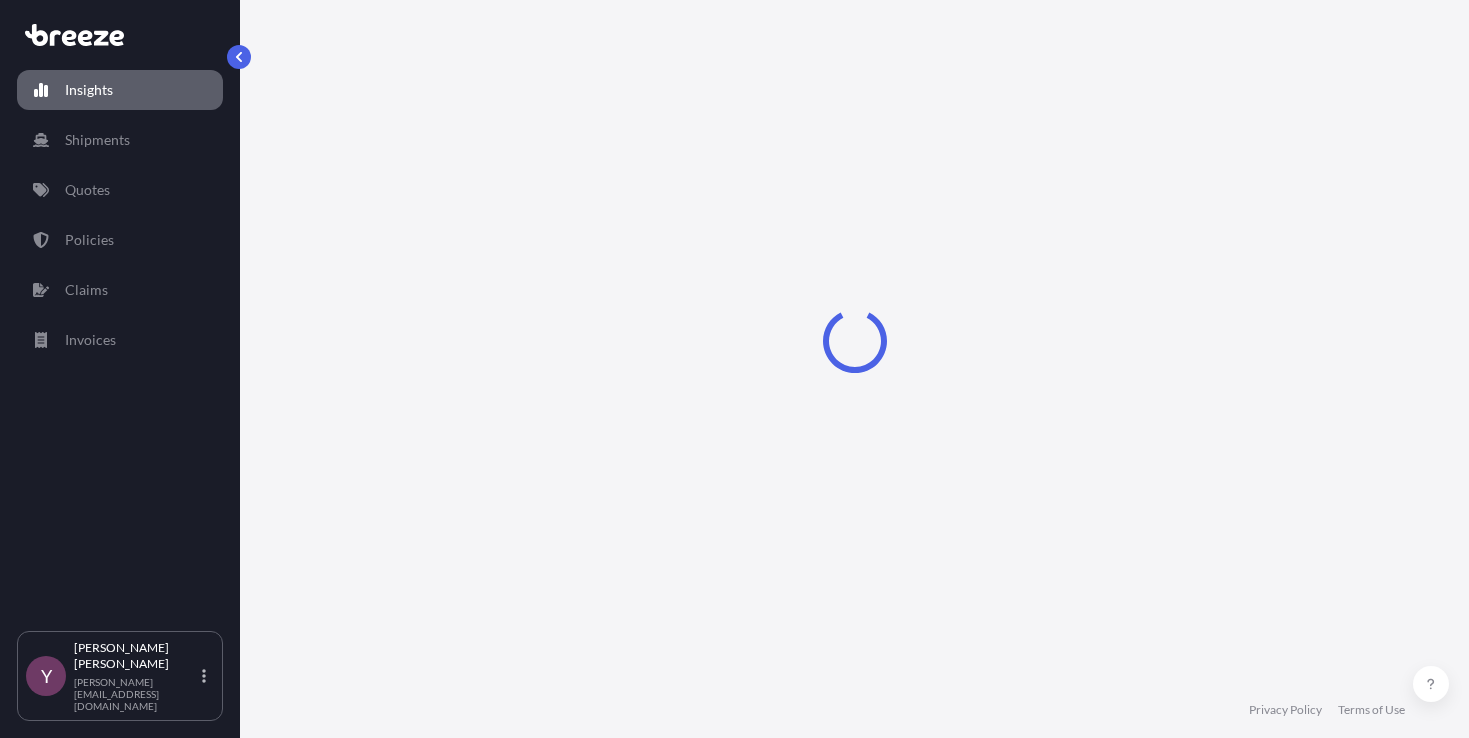 select on "2025" 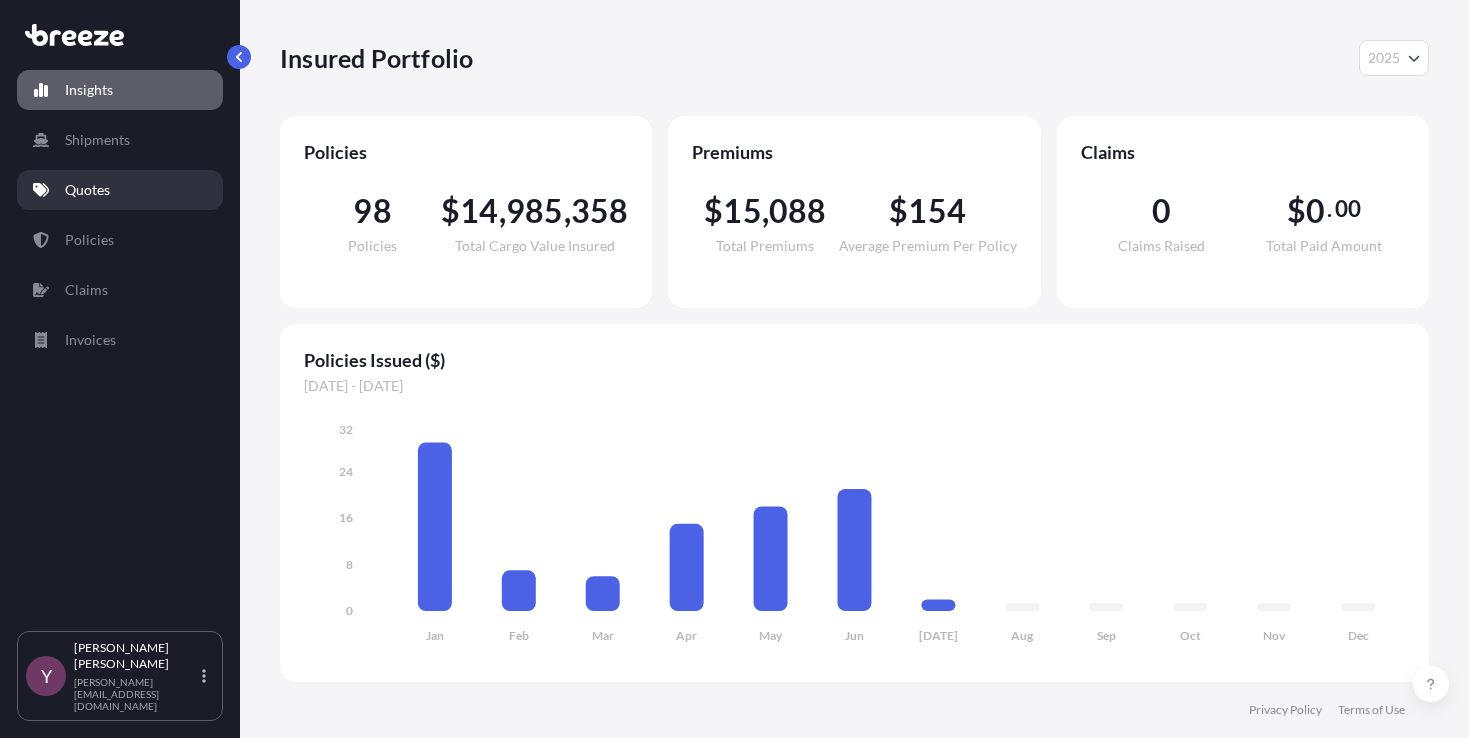 click on "Quotes" at bounding box center [120, 190] 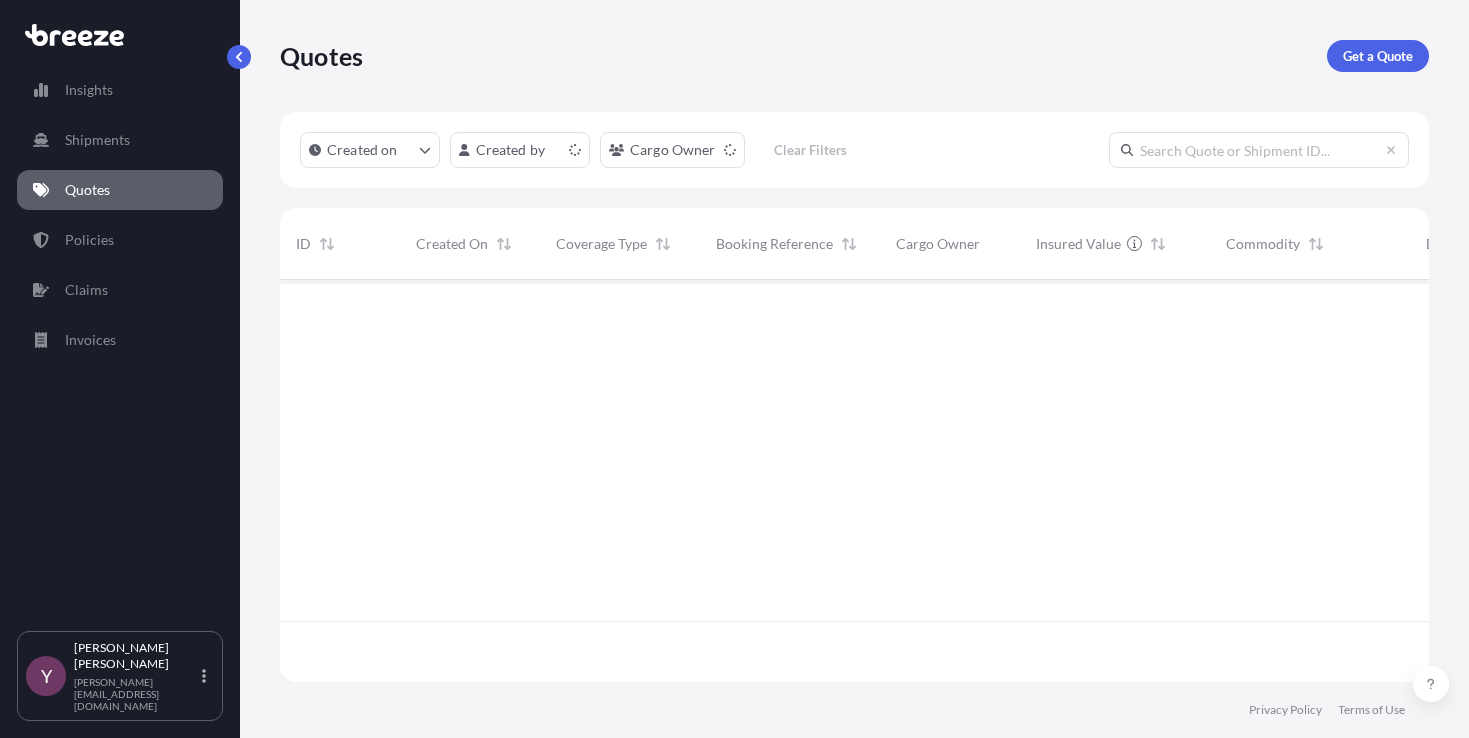 scroll, scrollTop: 16, scrollLeft: 16, axis: both 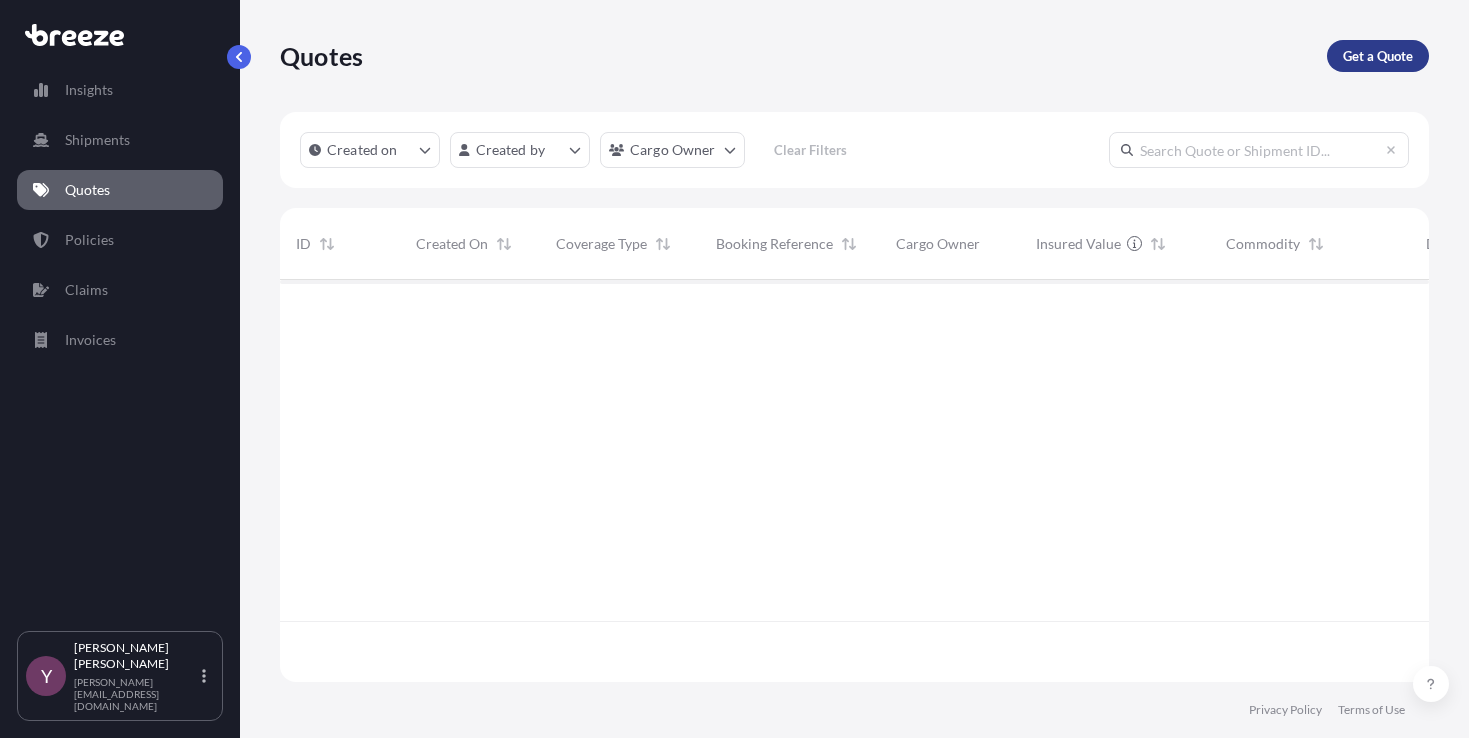 click on "Get a Quote" at bounding box center [1378, 56] 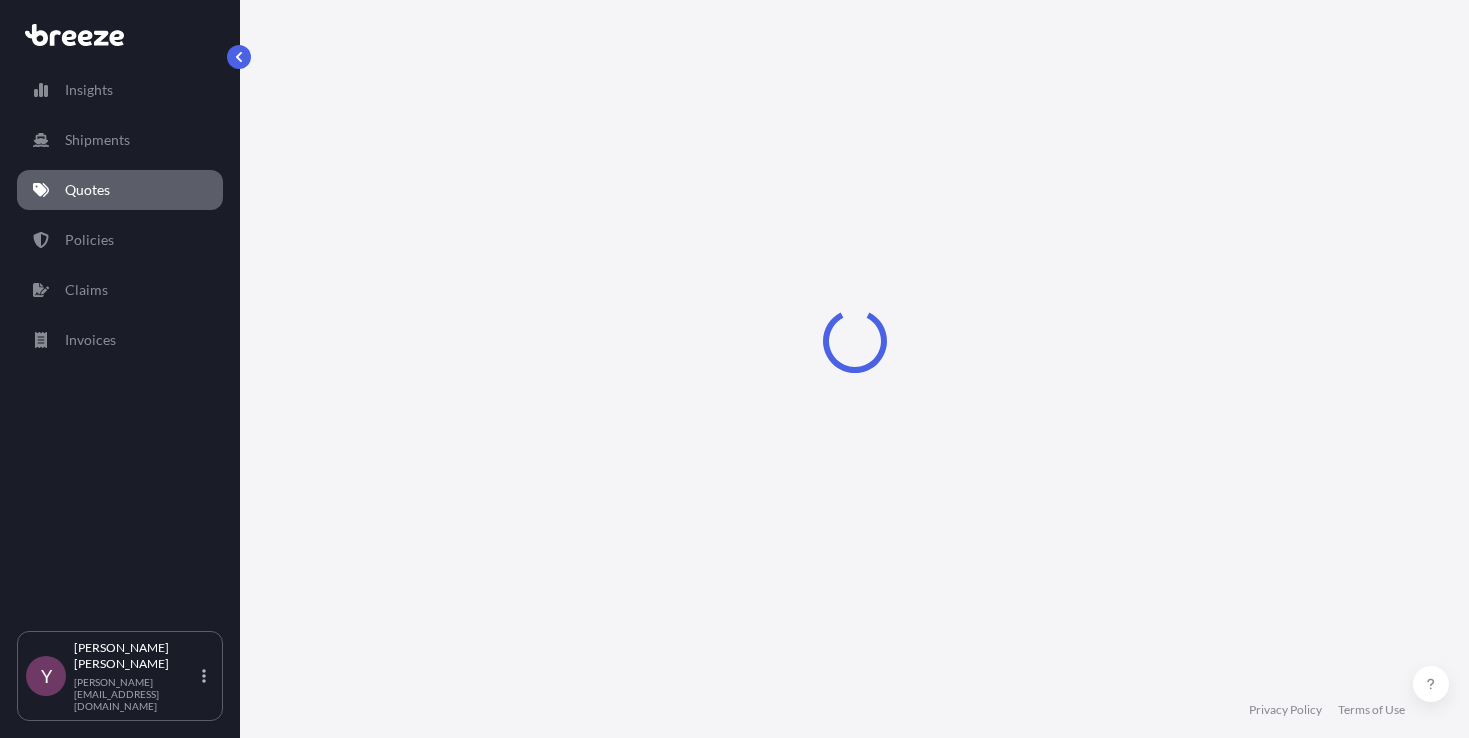 select on "Sea" 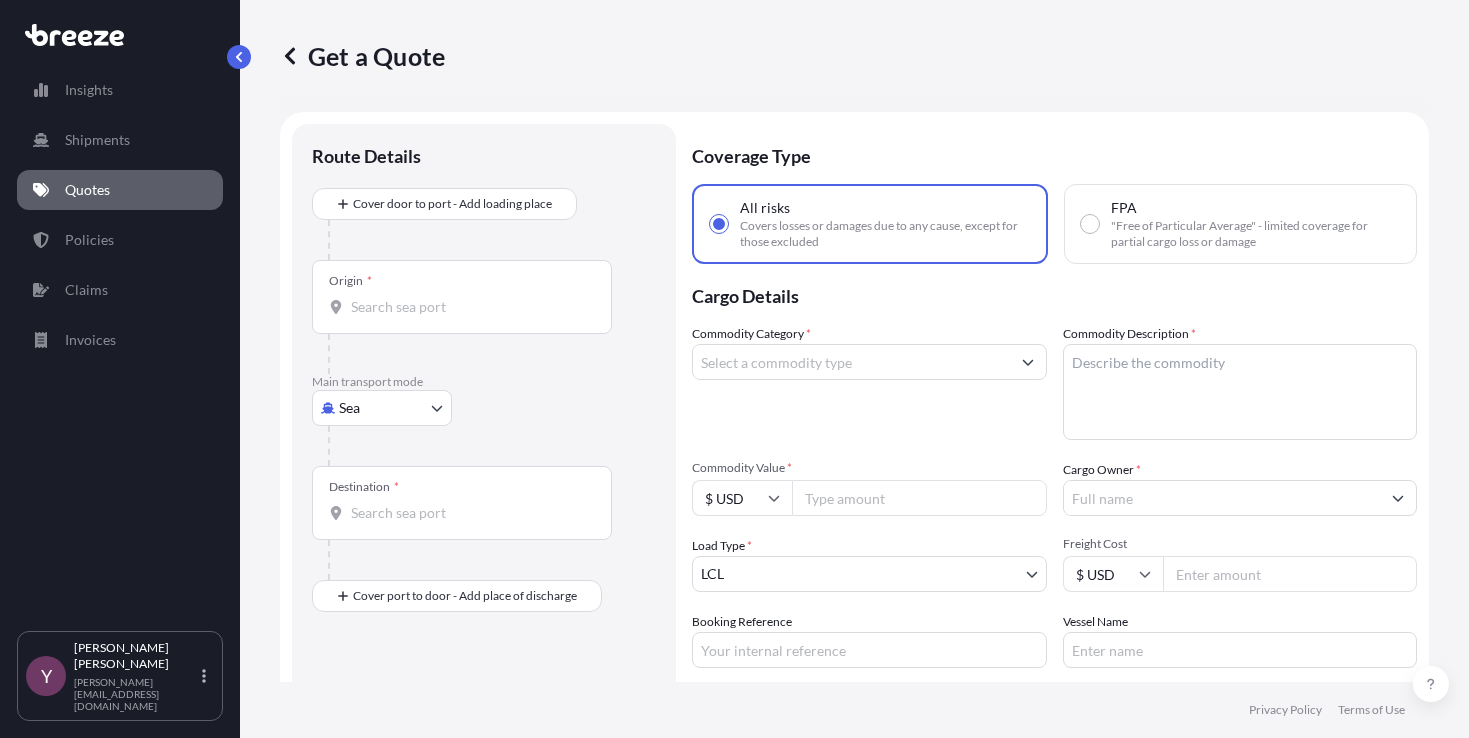 scroll, scrollTop: 32, scrollLeft: 0, axis: vertical 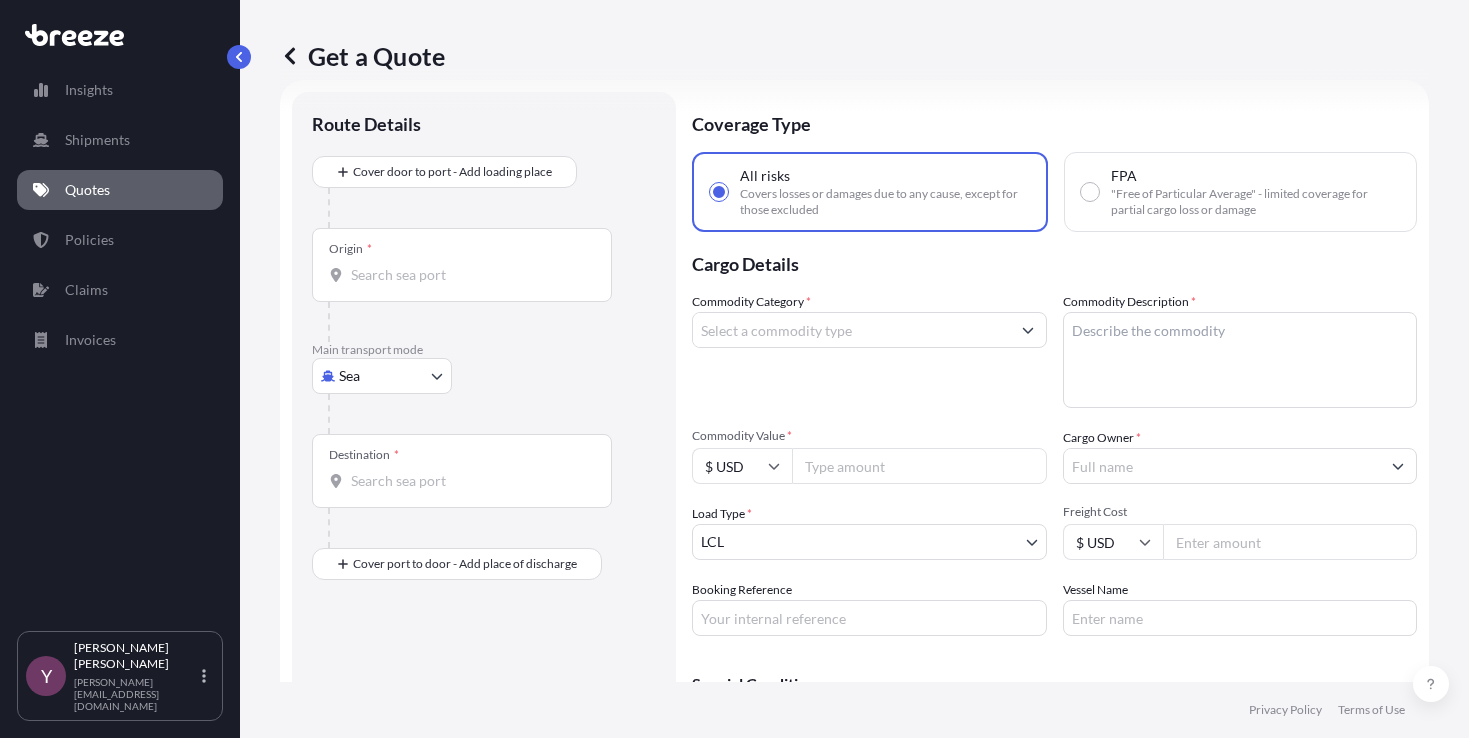 click on "Origin *" at bounding box center (469, 275) 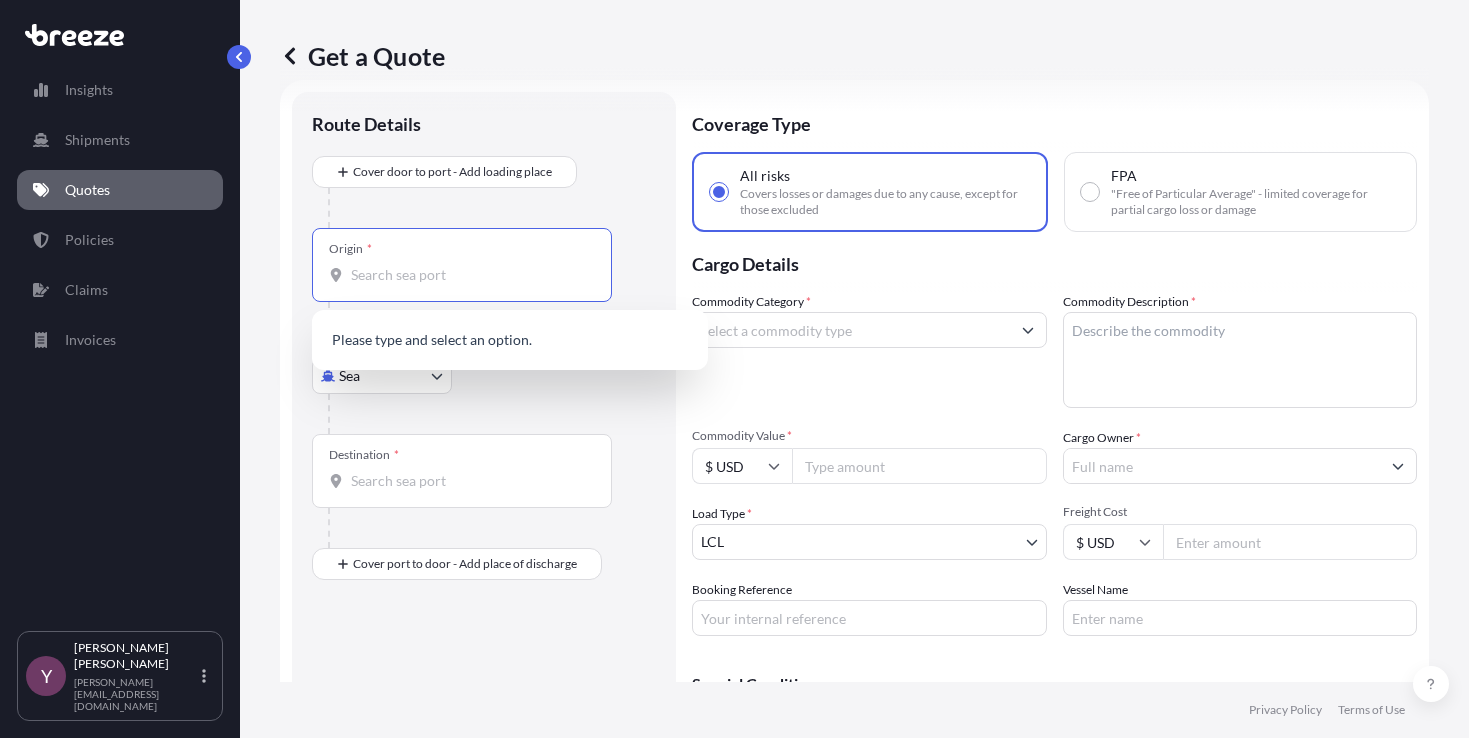 paste on "[STREET_ADDRESS][PERSON_NAME]" 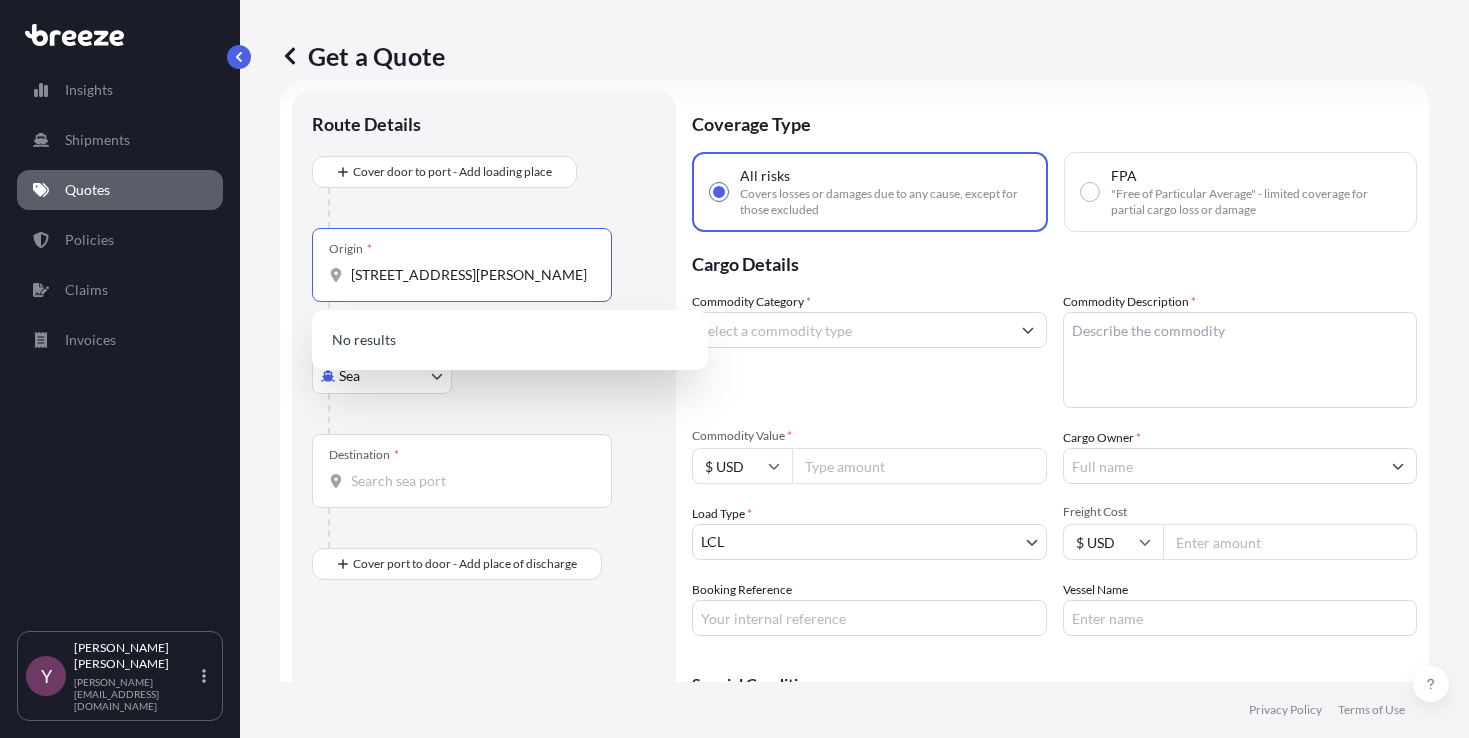 scroll, scrollTop: 0, scrollLeft: 73, axis: horizontal 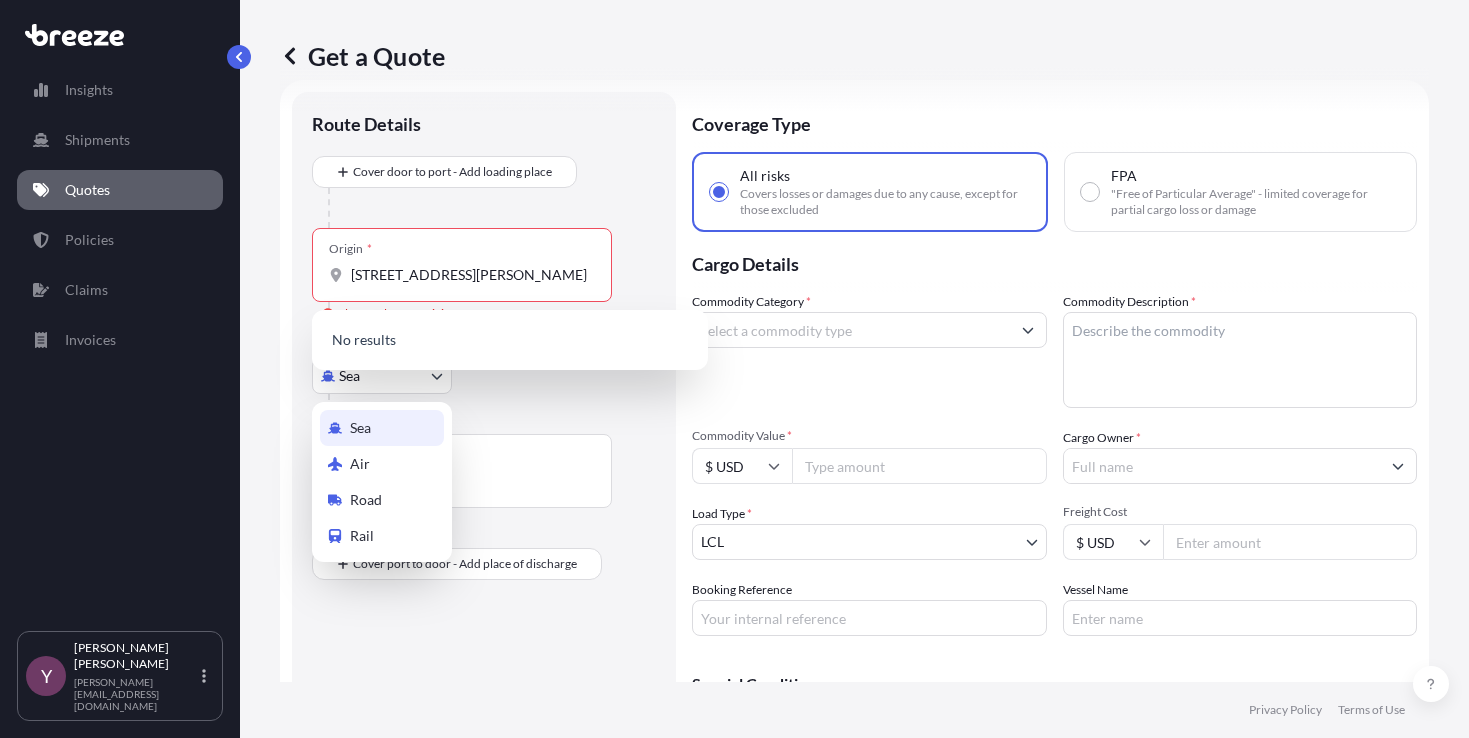 click on "0 options available.
Insights Shipments Quotes Policies Claims Invoices Y [PERSON_NAME] [PERSON_NAME][EMAIL_ADDRESS][DOMAIN_NAME] Get a Quote Route Details   Cover door to port - Add loading place Place of loading Road Road Rail Origin * [STREET_ADDRESS][PERSON_NAME] Please select an origin Main transport mode Sea Sea Air Road Rail Destination * Cover port to door - Add place of discharge Road Road Rail Place of Discharge Coverage Type All risks Covers losses or damages due to any cause, except for those excluded FPA "Free of Particular Average" - limited coverage for partial cargo loss or damage Cargo Details Commodity Category * Commodity Description * Commodity Value   * $ USD Cargo Owner * Load Type * LCL LCL FCL Freight Cost   $ USD Booking Reference Vessel Name Special Conditions Hazardous Temperature Controlled Fragile Livestock Bulk Cargo Bagged Goods Used Goods Get a Quote Privacy Policy Terms of Use
0 No results Sea Air Road Rail" at bounding box center [734, 369] 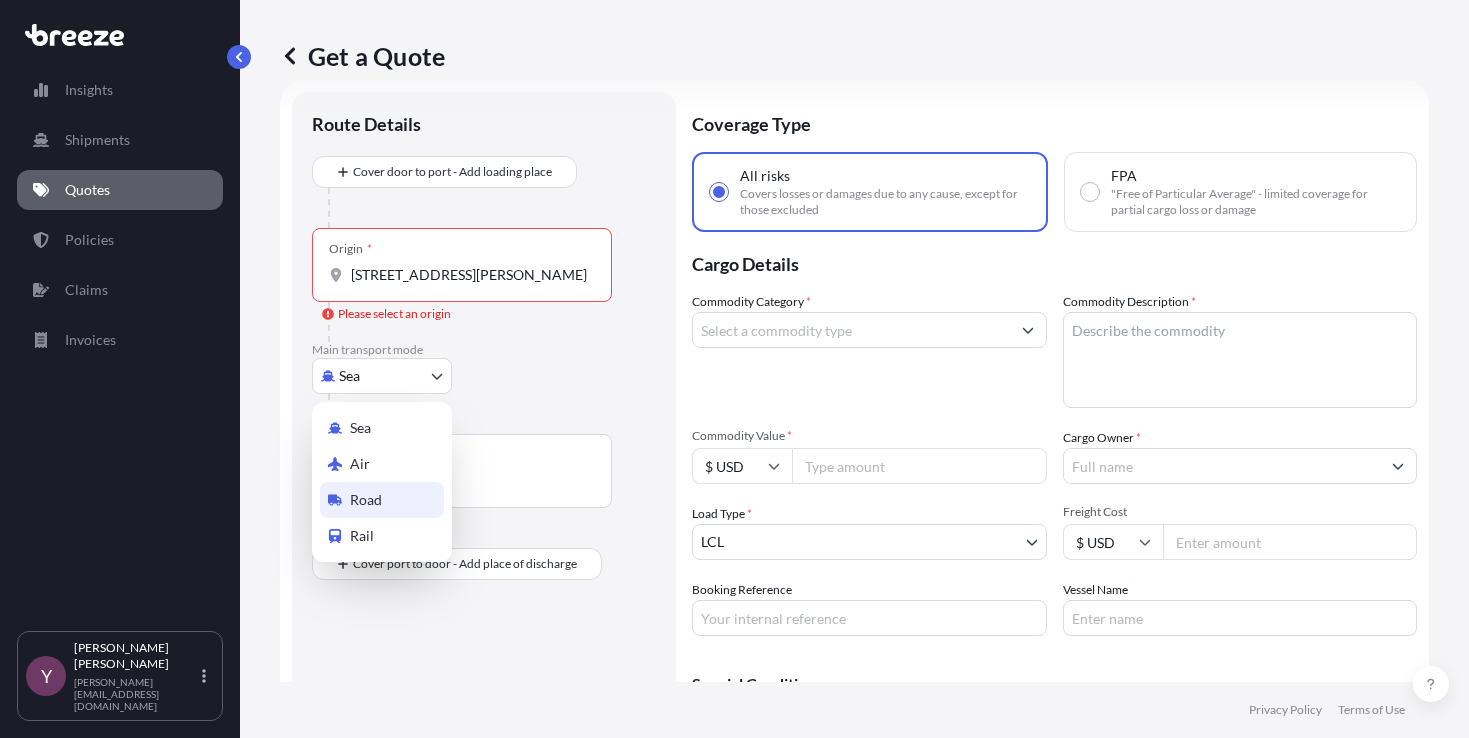 click on "Road" at bounding box center [366, 500] 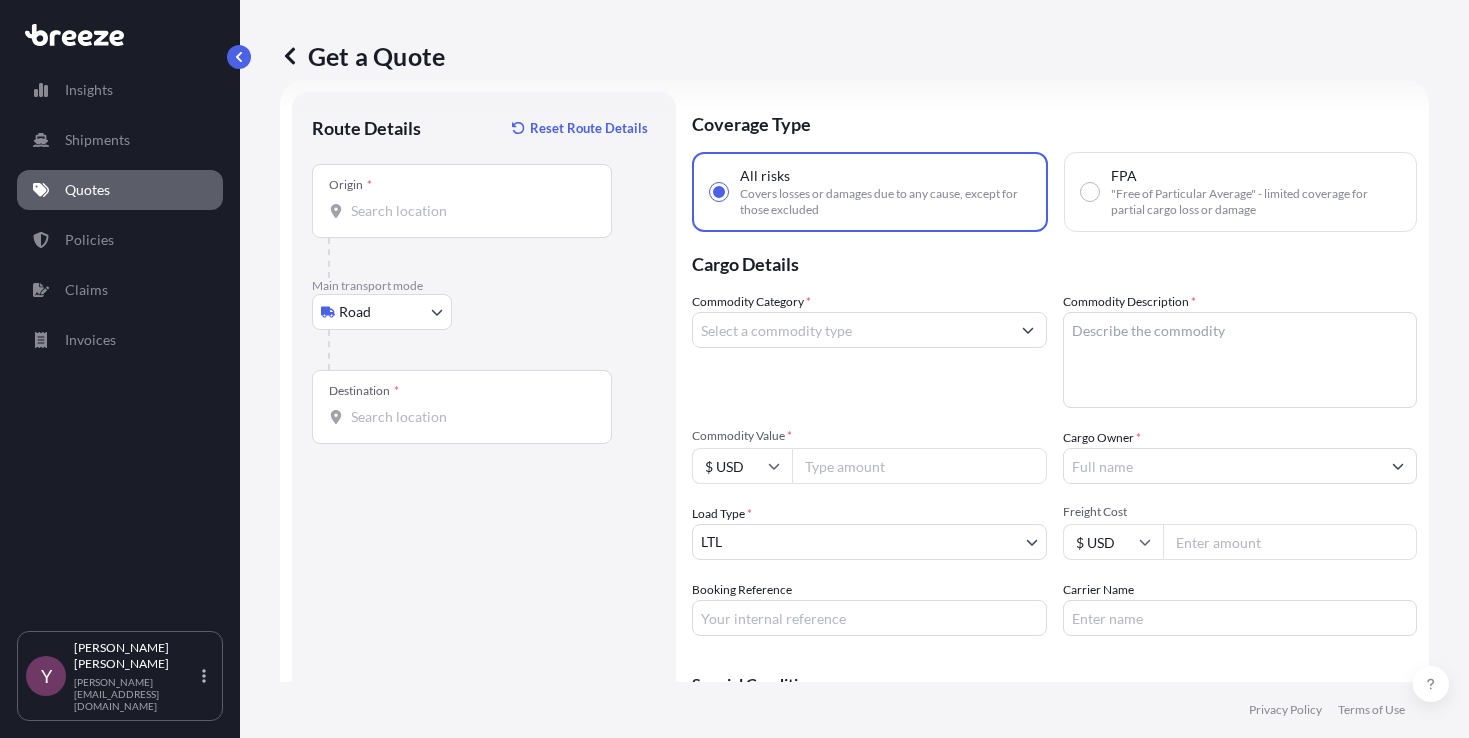 click on "Origin *" at bounding box center [462, 201] 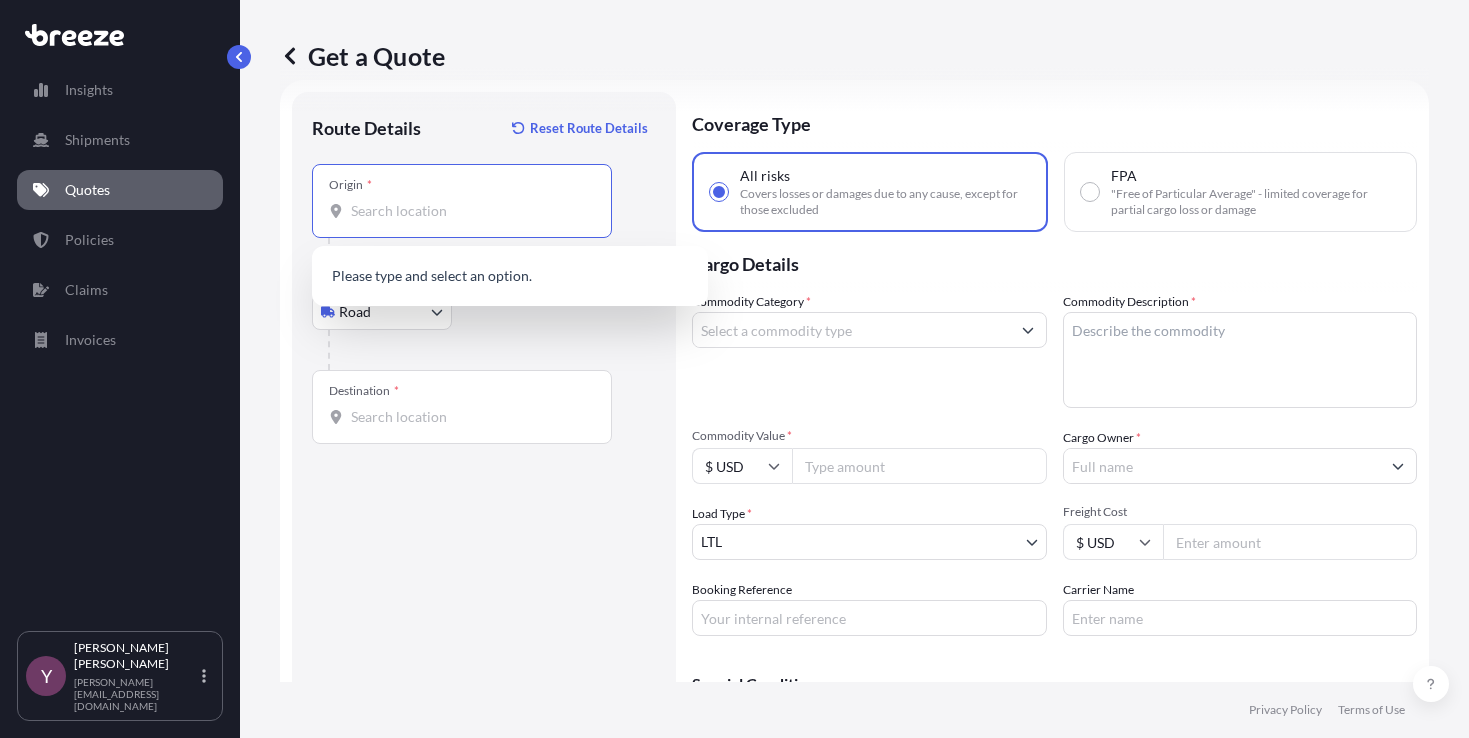 paste on "[STREET_ADDRESS][PERSON_NAME]" 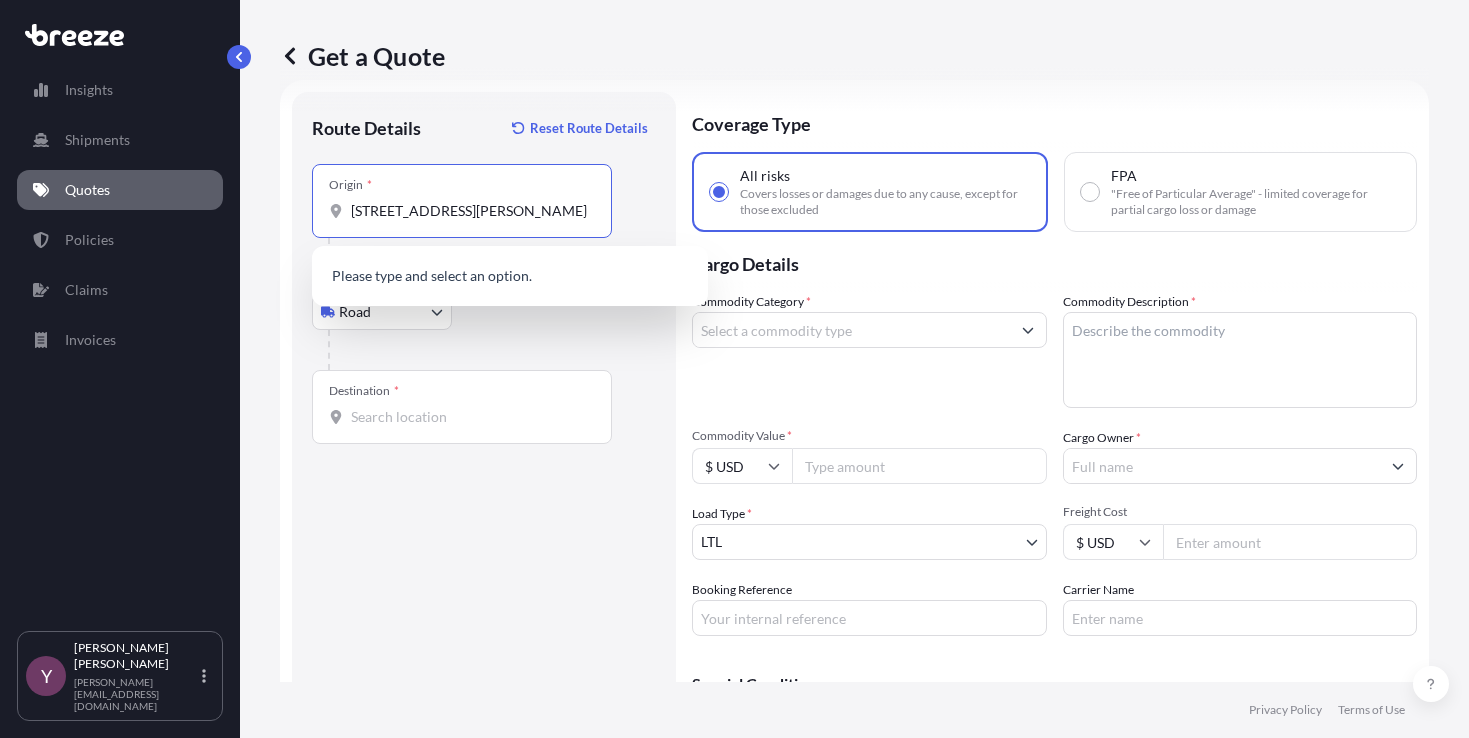 scroll, scrollTop: 0, scrollLeft: 73, axis: horizontal 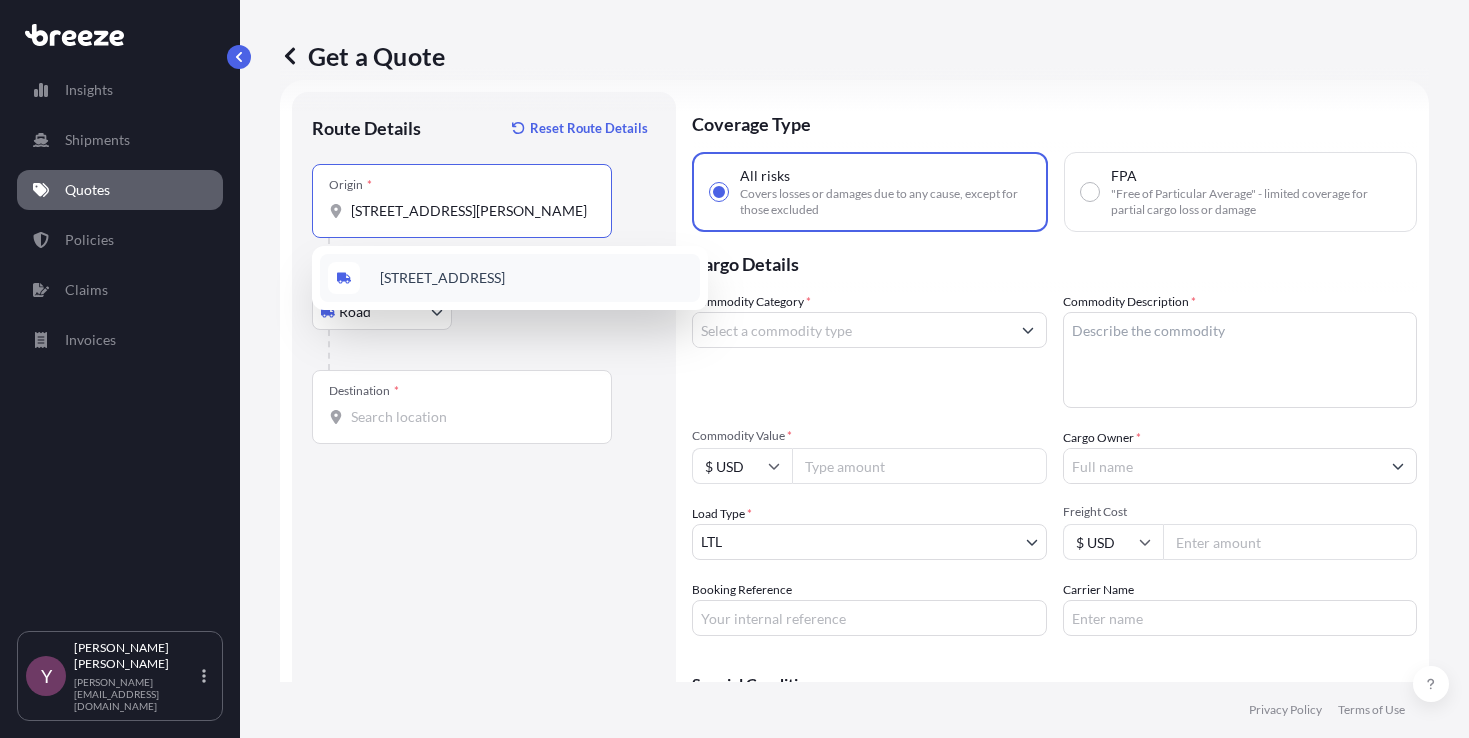 click on "[STREET_ADDRESS]" at bounding box center [442, 278] 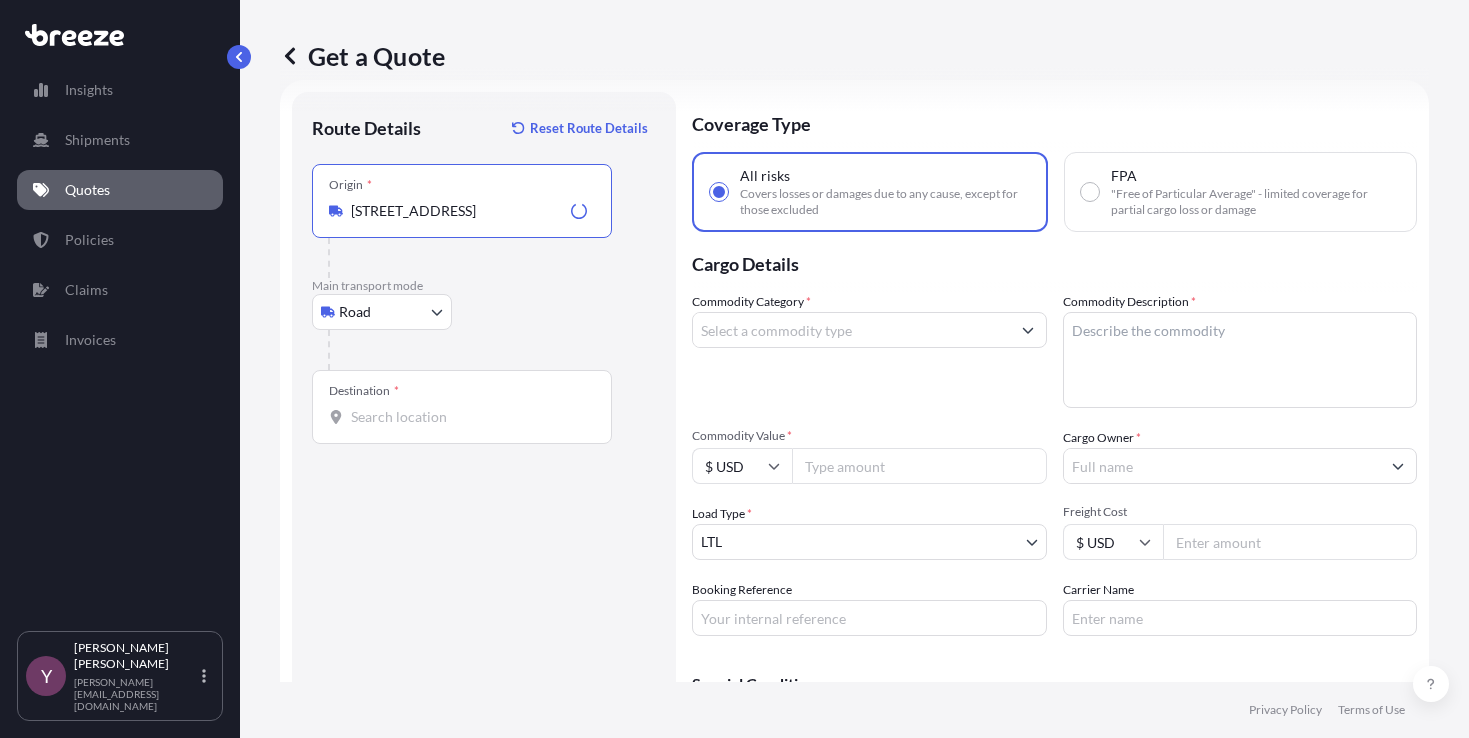 type on "[STREET_ADDRESS]" 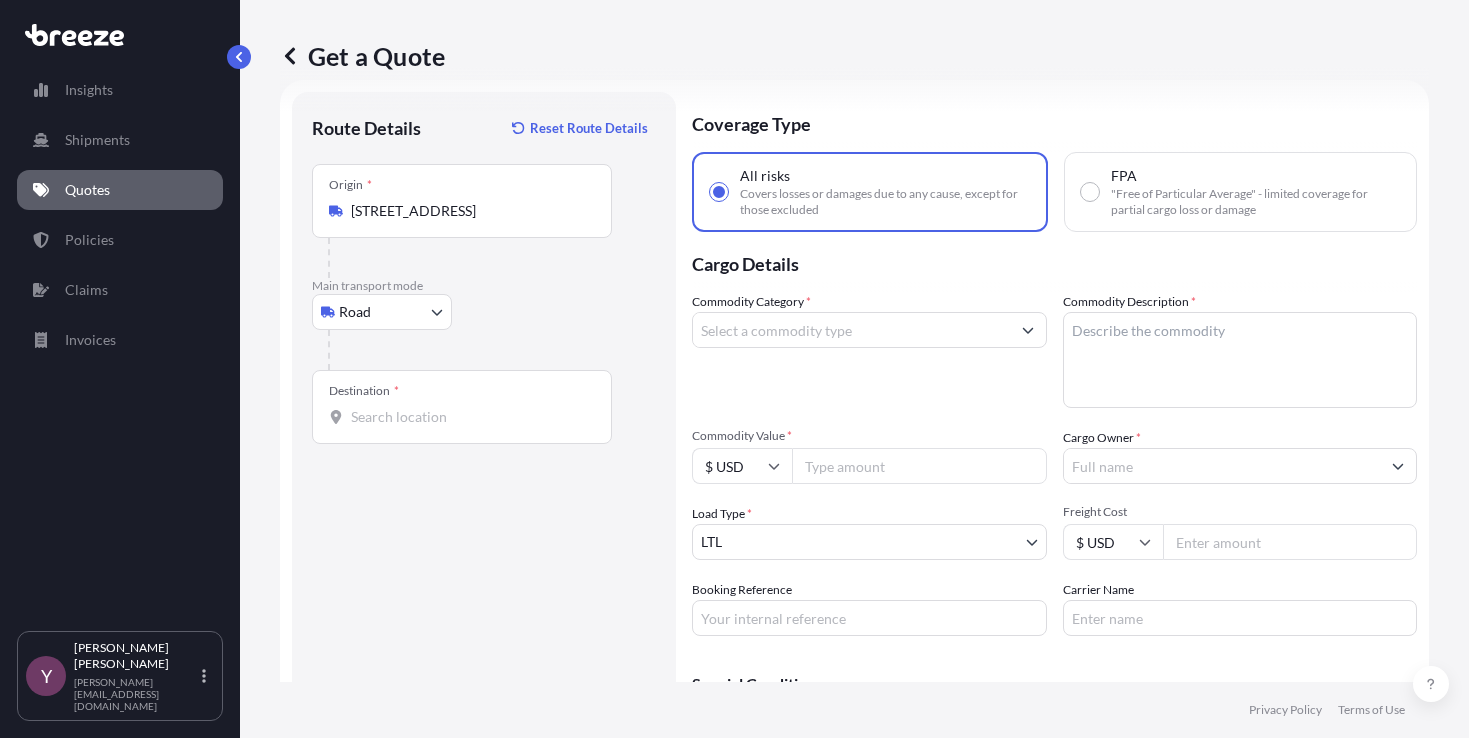 scroll, scrollTop: 0, scrollLeft: 0, axis: both 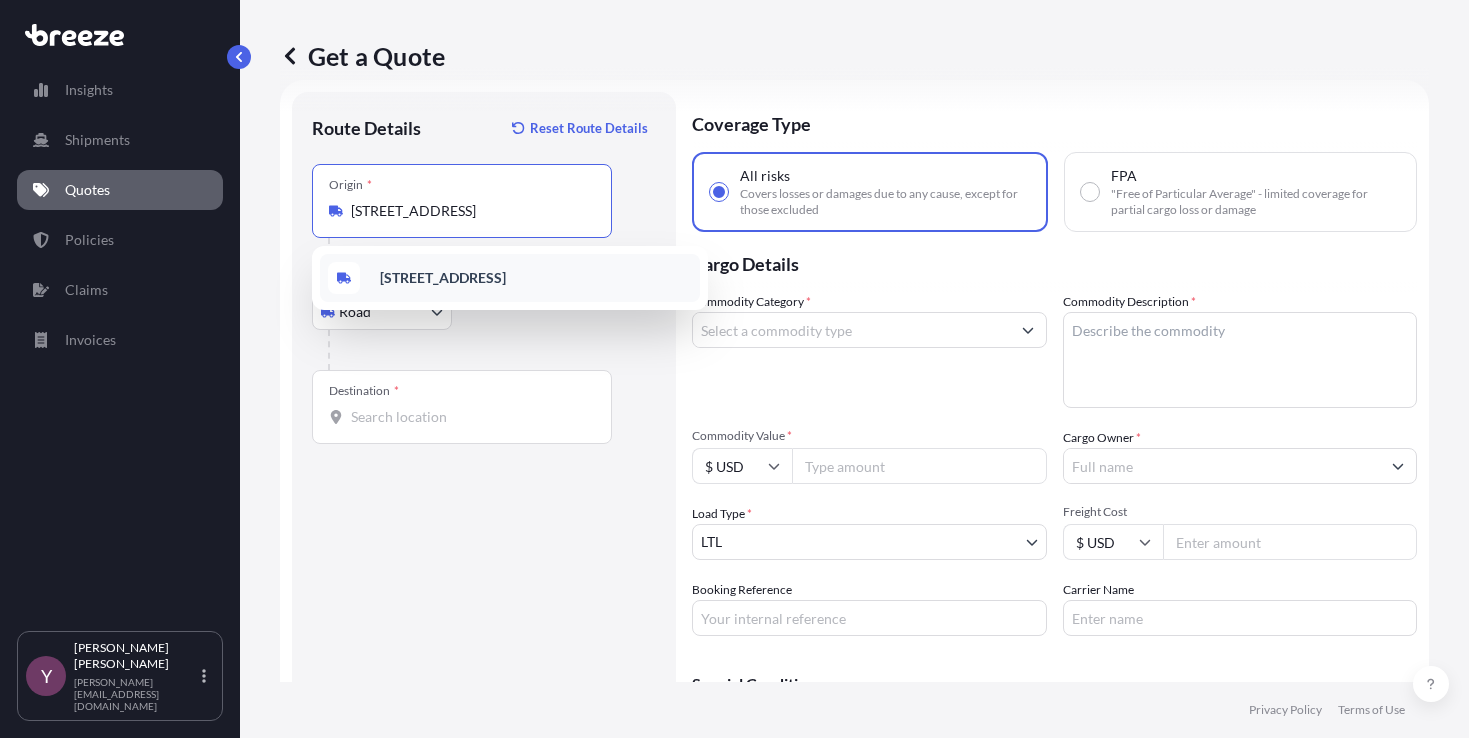 click on "[STREET_ADDRESS]" at bounding box center [443, 278] 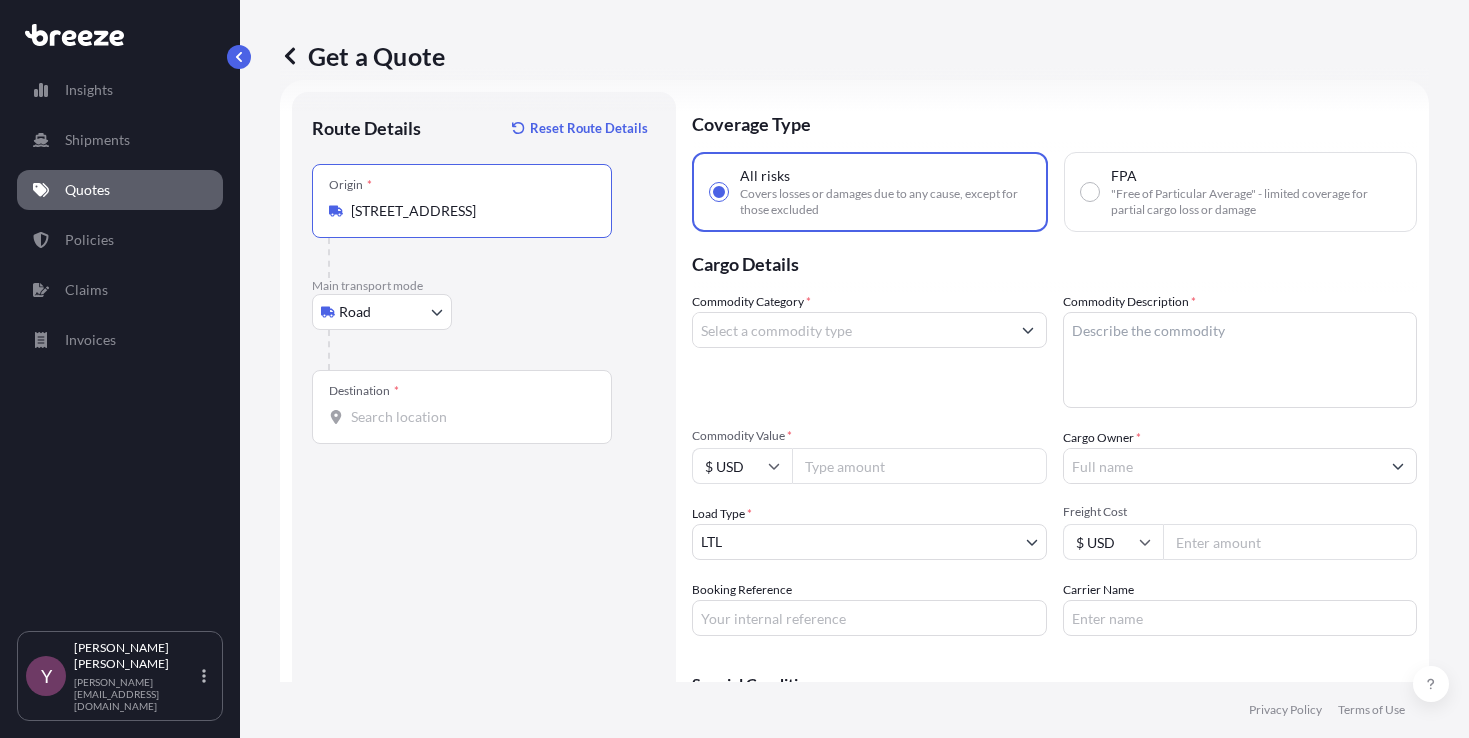 click on "Destination *" at bounding box center [462, 407] 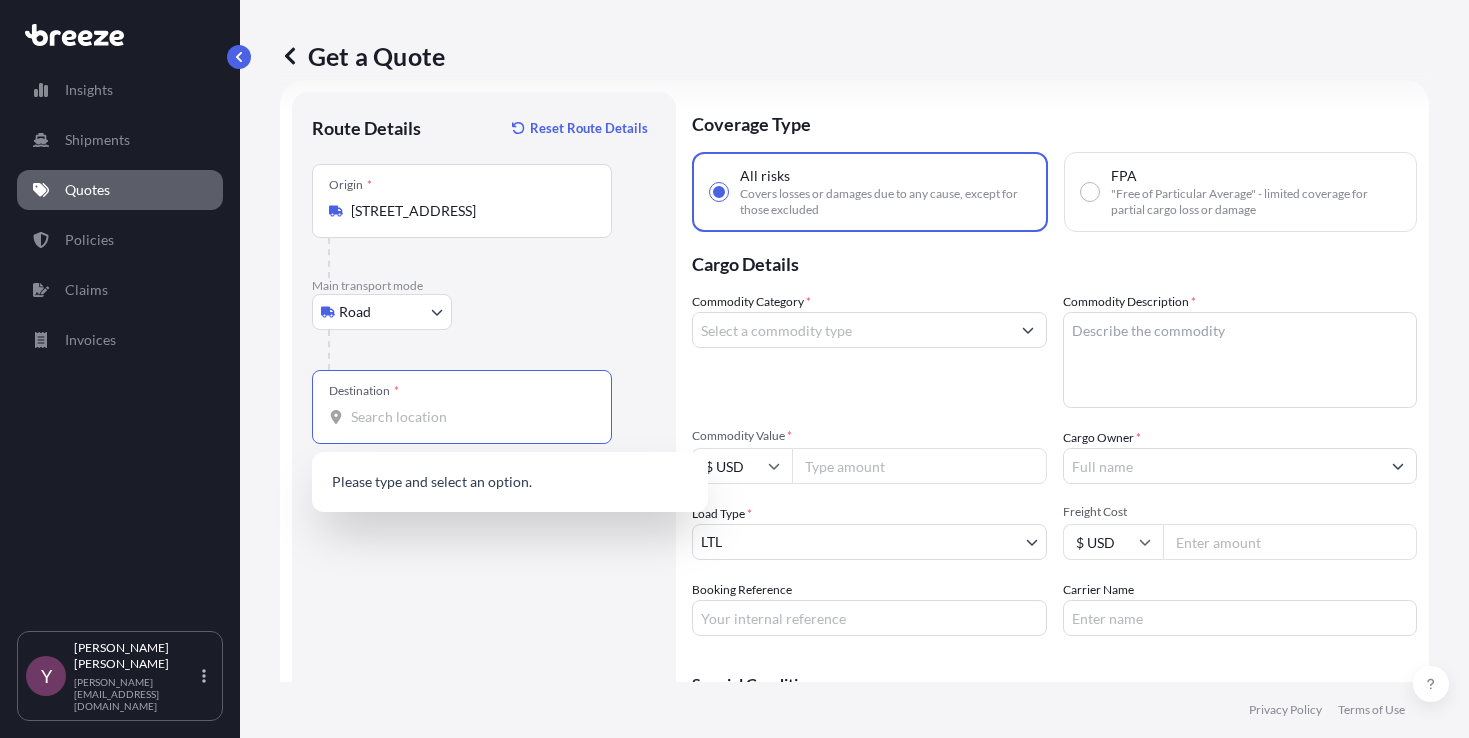 paste on "[STREET_ADDRESS]" 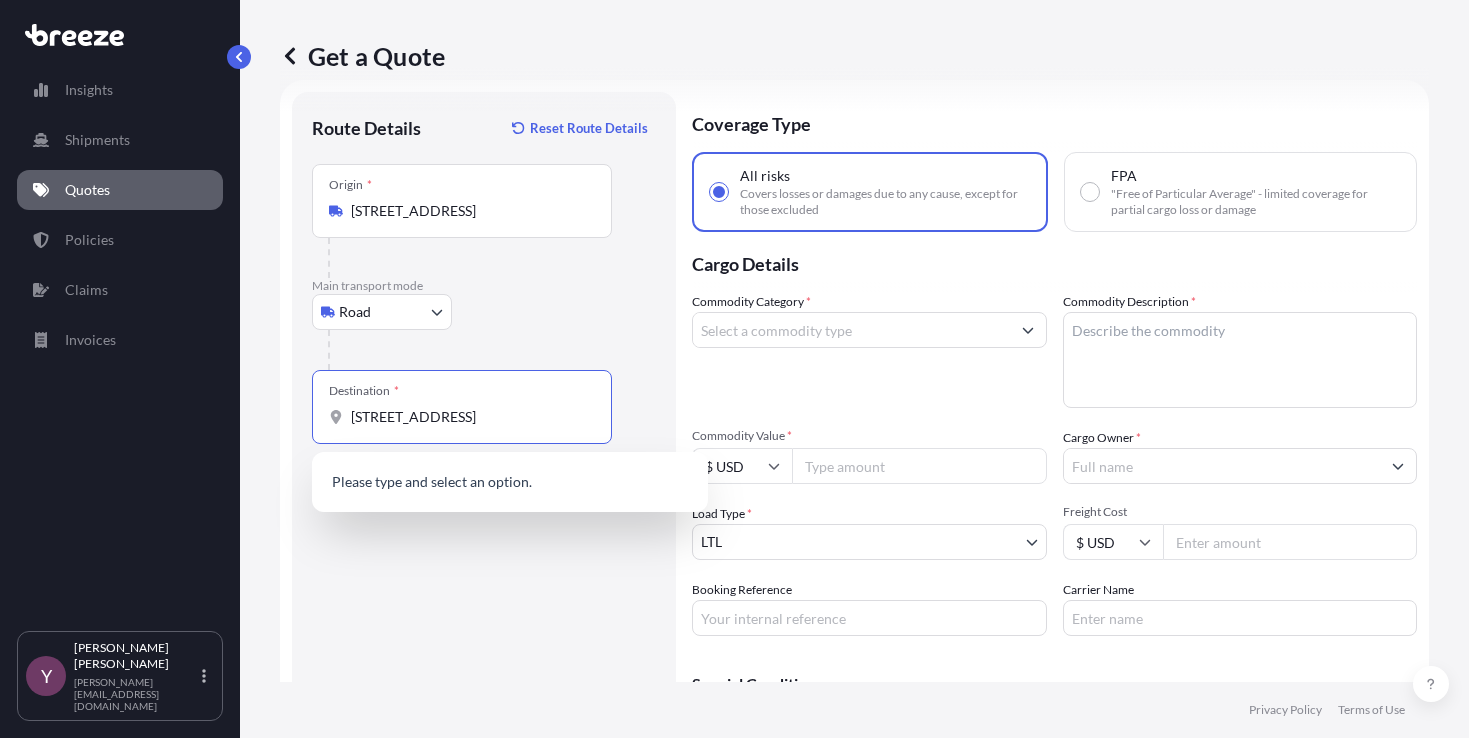 scroll, scrollTop: 0, scrollLeft: 101, axis: horizontal 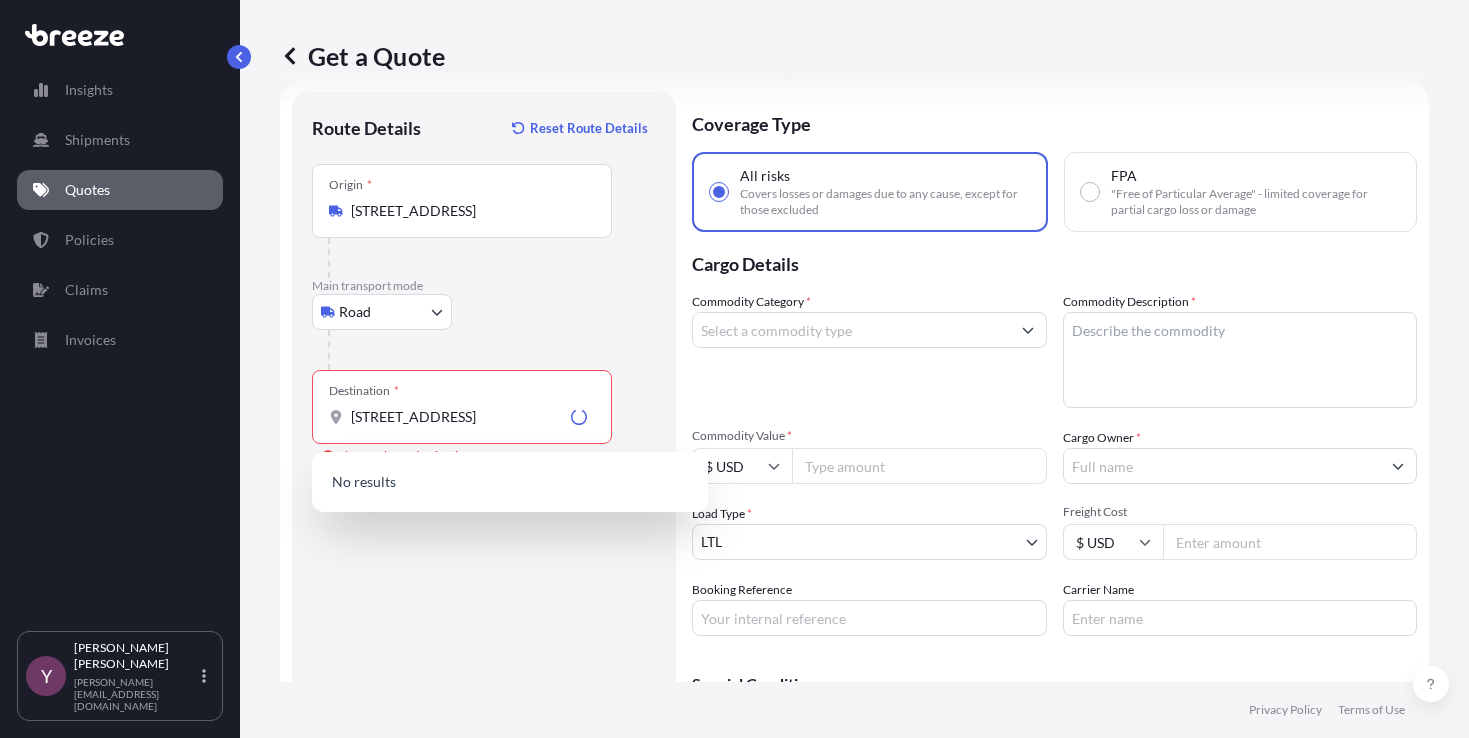 click on "Route Details Reset Route Details Place of loading Road Road Rail Origin * [STREET_ADDRESS] Main [GEOGRAPHIC_DATA] Rail Destination * [STREET_ADDRESS] Please select a destination Road Road Rail Place of Discharge" at bounding box center [484, 450] 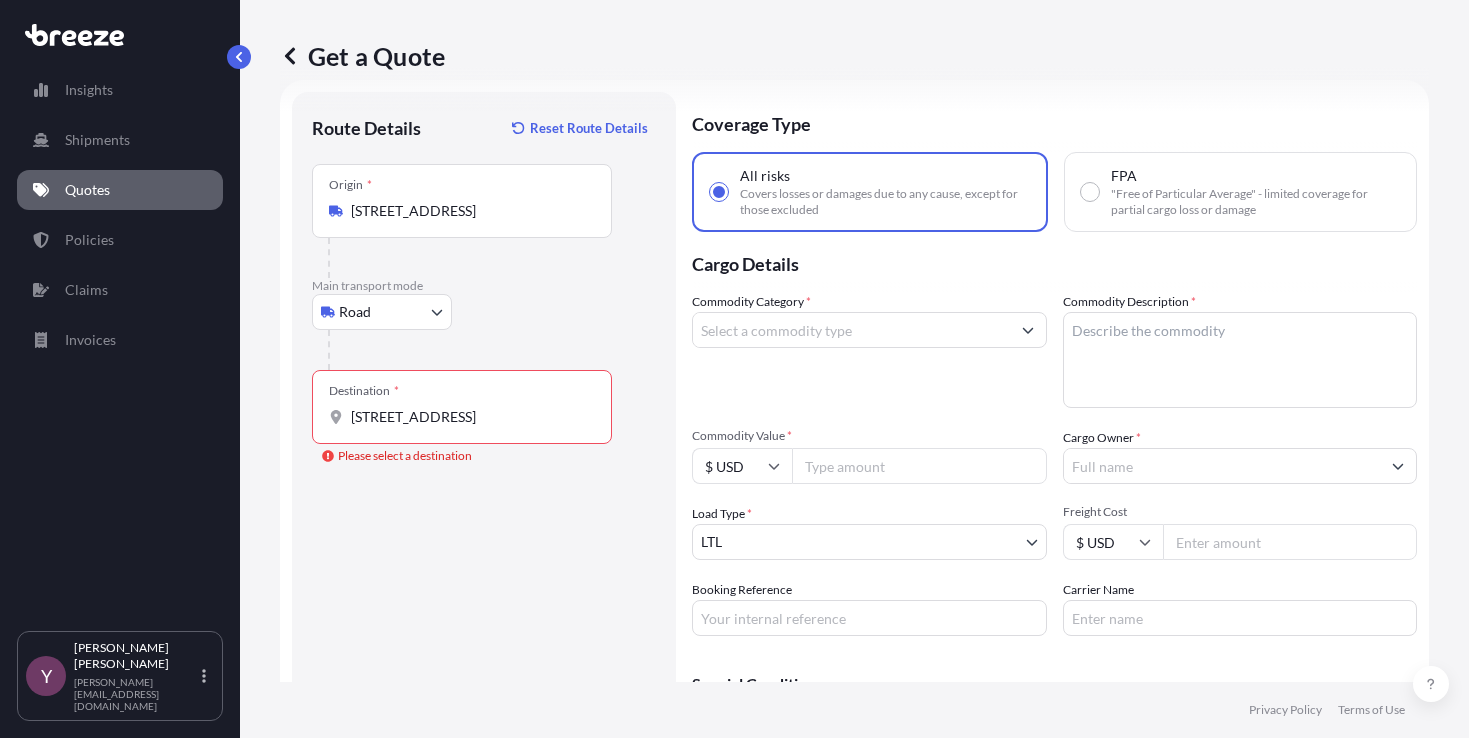 click on "Route Details Reset Route Details Place of loading Road Road Rail Origin * [STREET_ADDRESS] Main [GEOGRAPHIC_DATA] Rail Destination * [STREET_ADDRESS] Please select a destination Road Road Rail Place of Discharge" at bounding box center [484, 450] 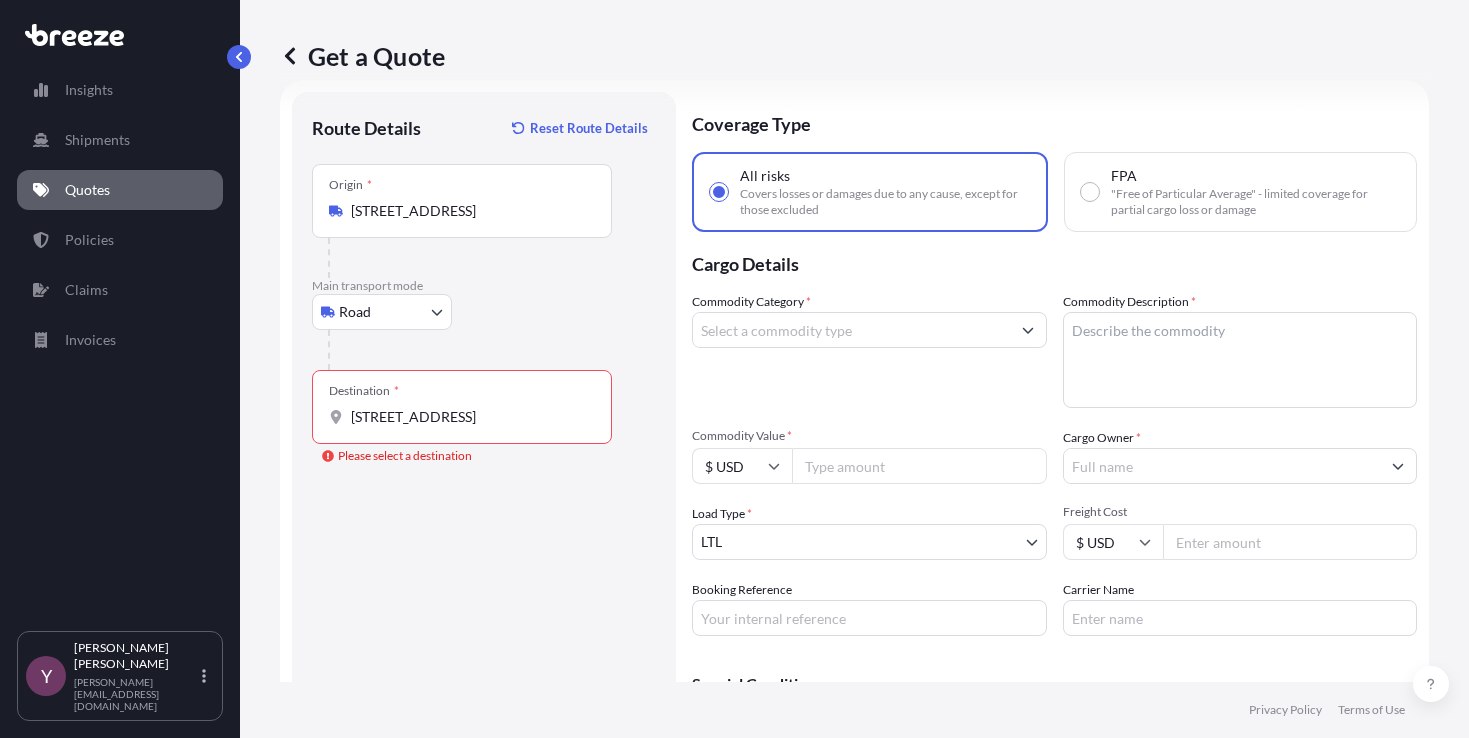 click on "[STREET_ADDRESS]" at bounding box center (469, 417) 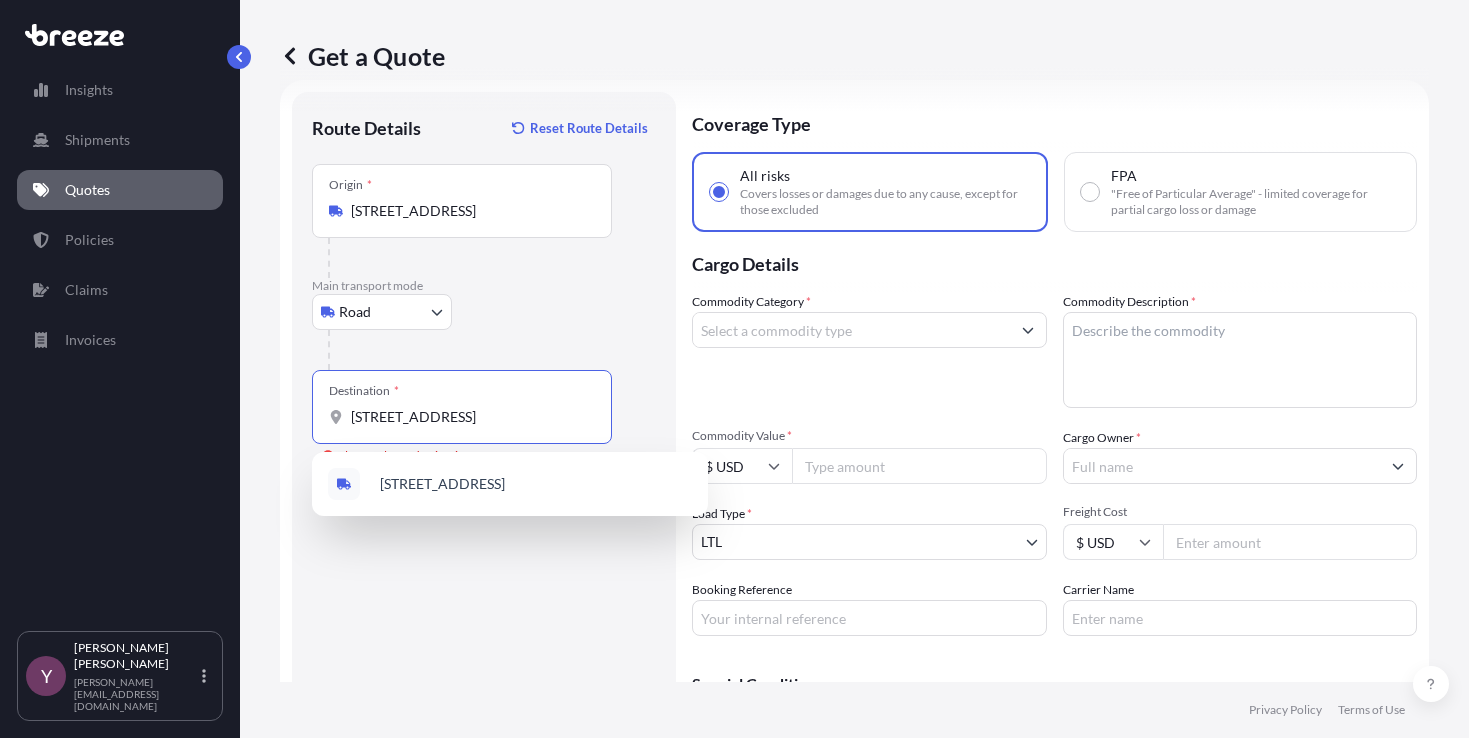 click on "[STREET_ADDRESS]" at bounding box center (469, 417) 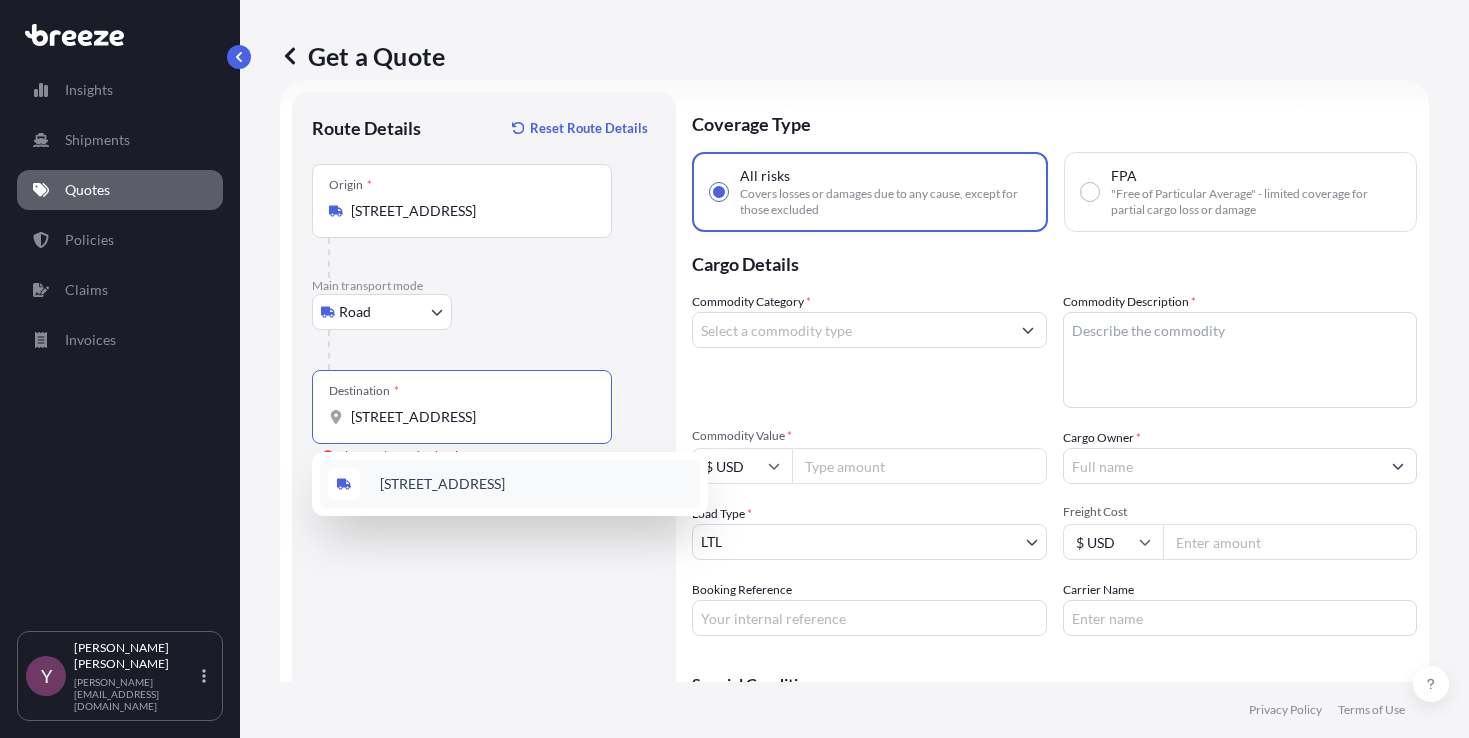 click on "[STREET_ADDRESS]" at bounding box center (442, 484) 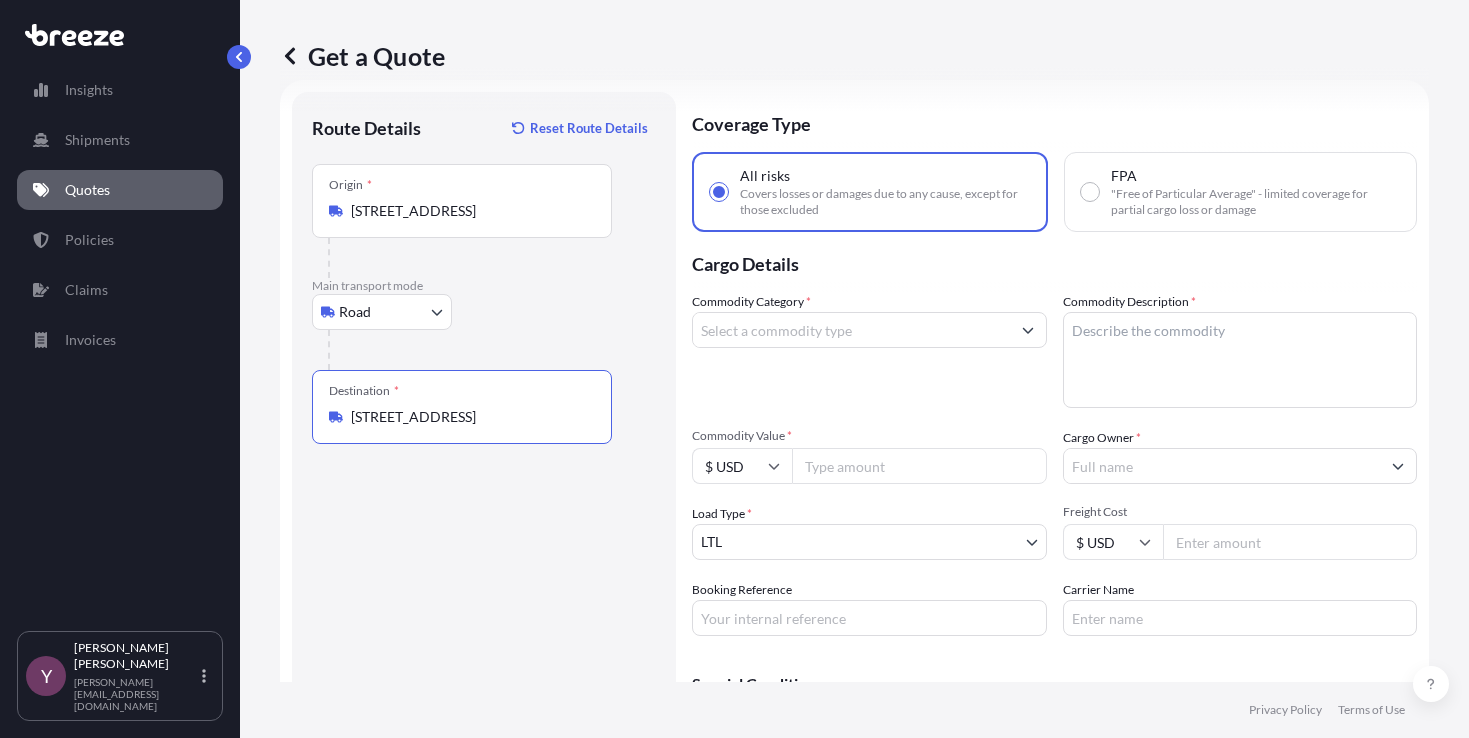 click on "Commodity Category *" at bounding box center [851, 330] 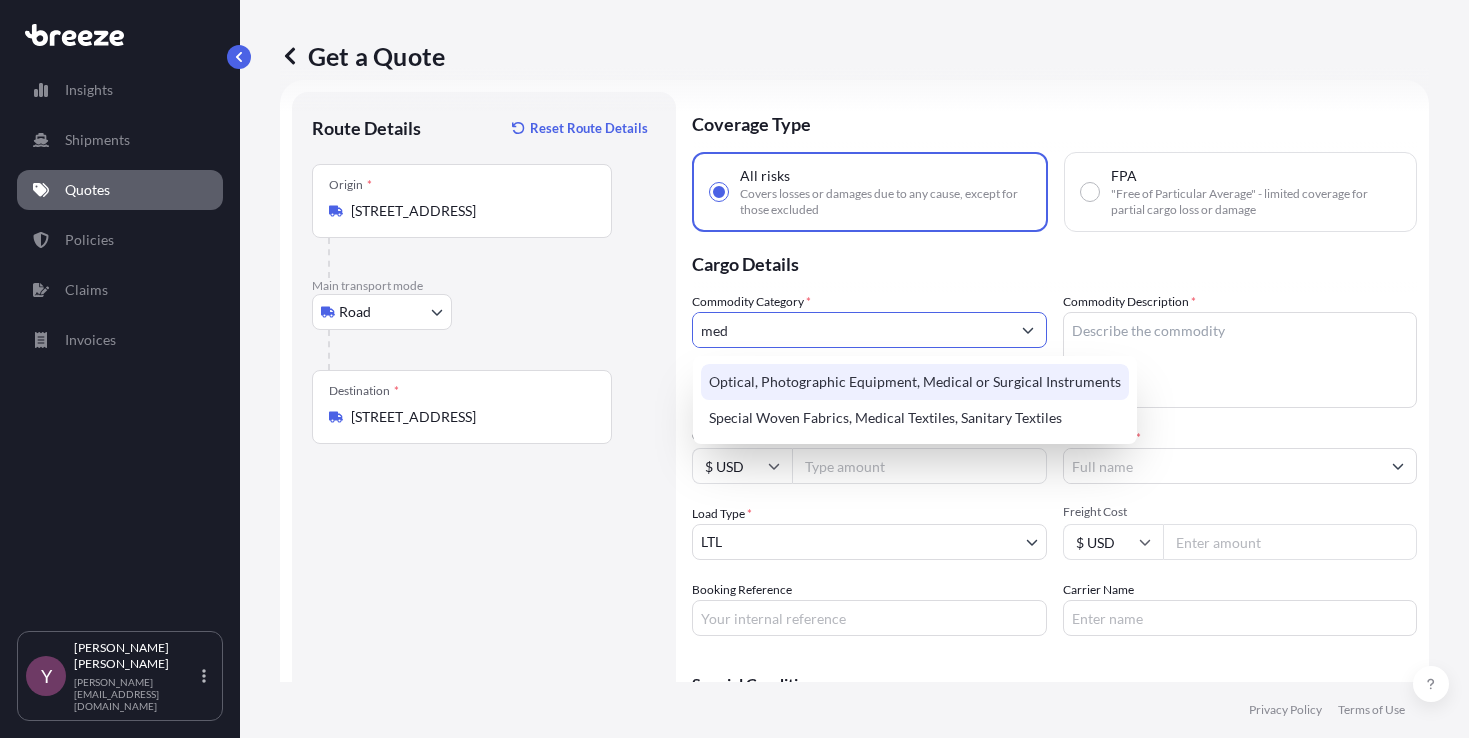 click on "Optical, Photographic Equipment, Medical or Surgical Instruments" at bounding box center [915, 382] 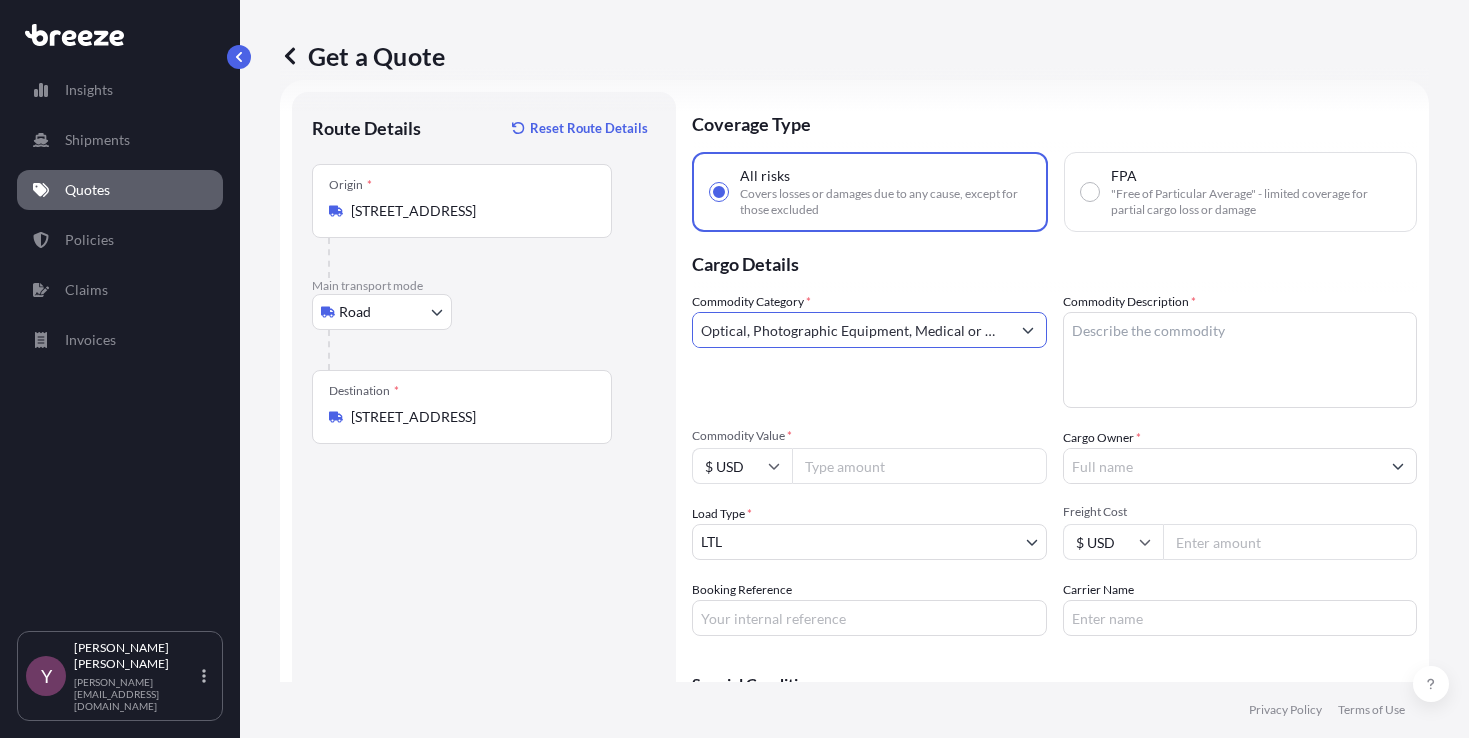 type on "Optical, Photographic Equipment, Medical or Surgical Instruments" 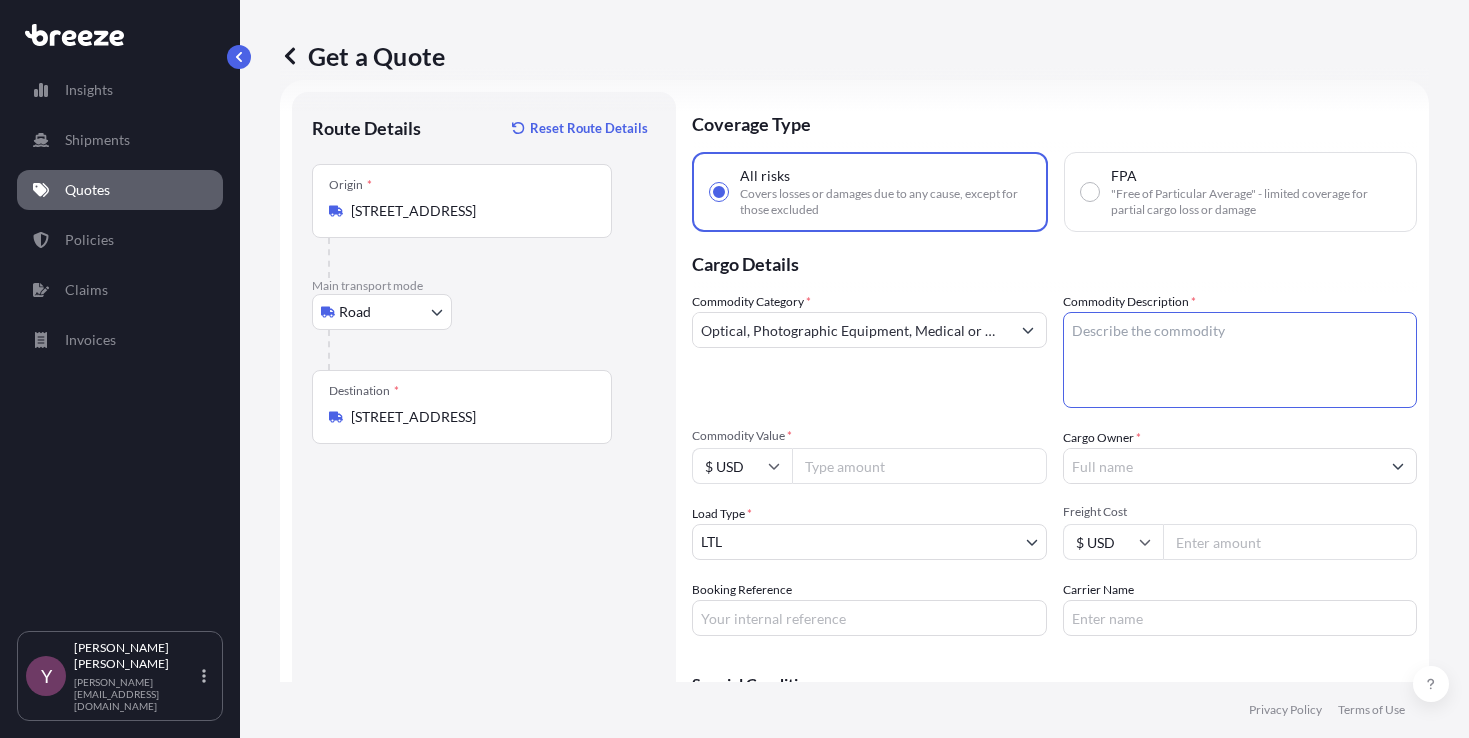 click on "Commodity Description *" at bounding box center (1240, 360) 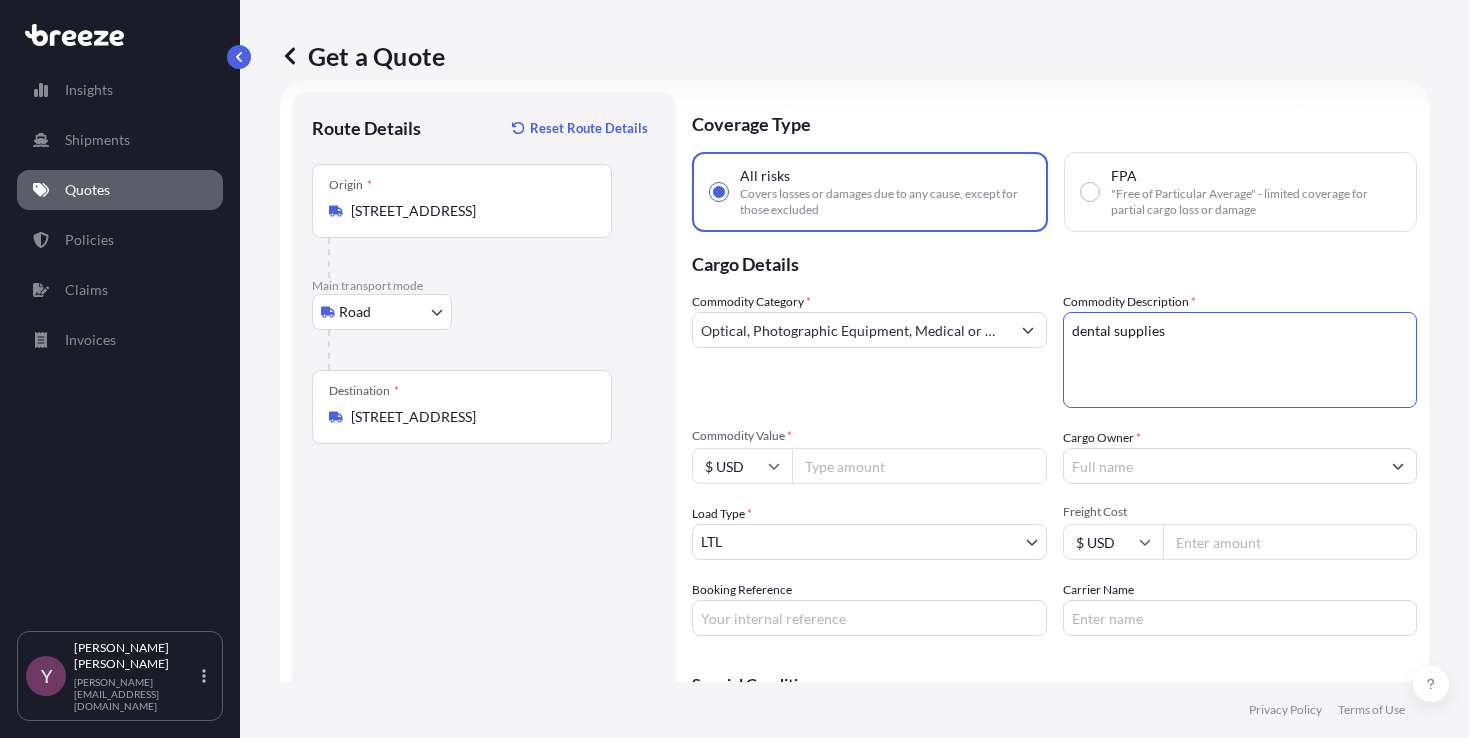 type on "dental supplies" 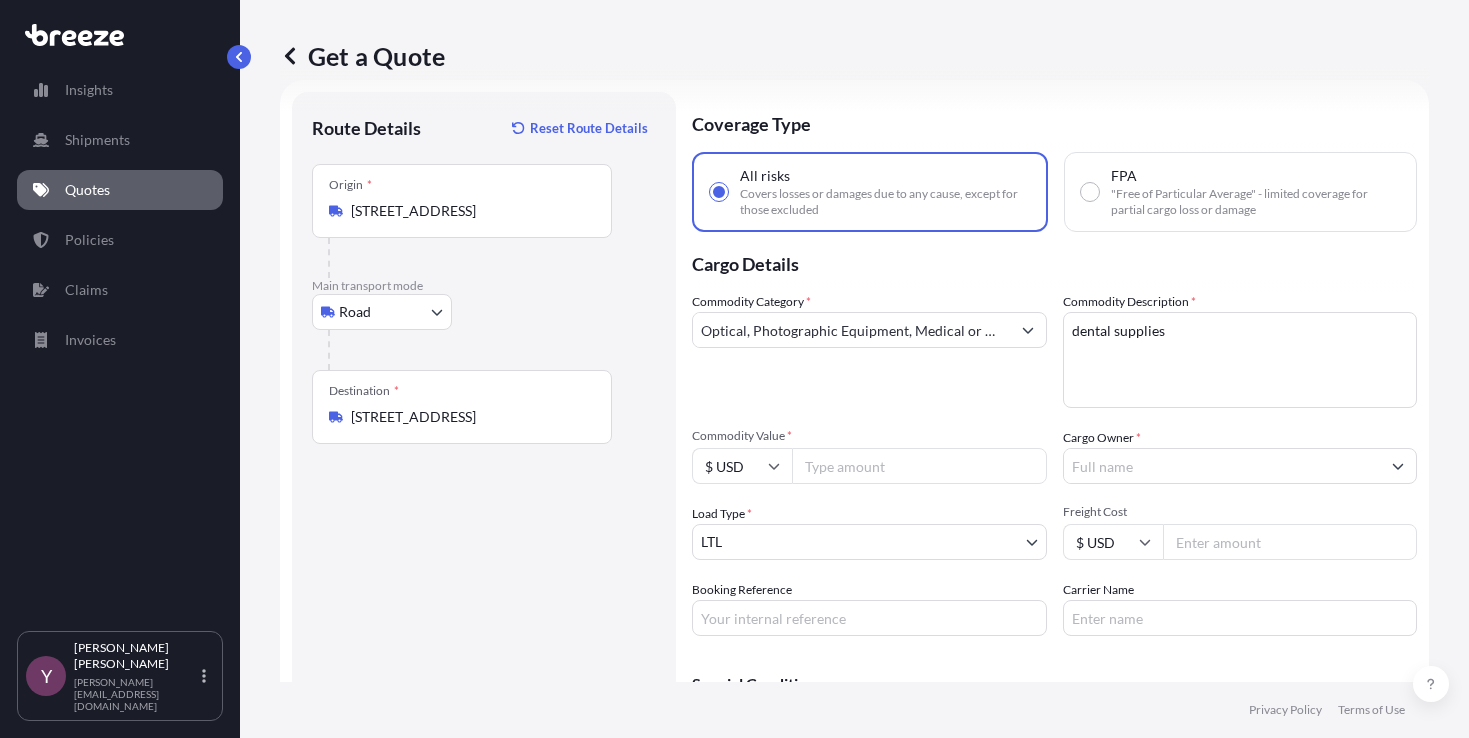 paste on "68000.00" 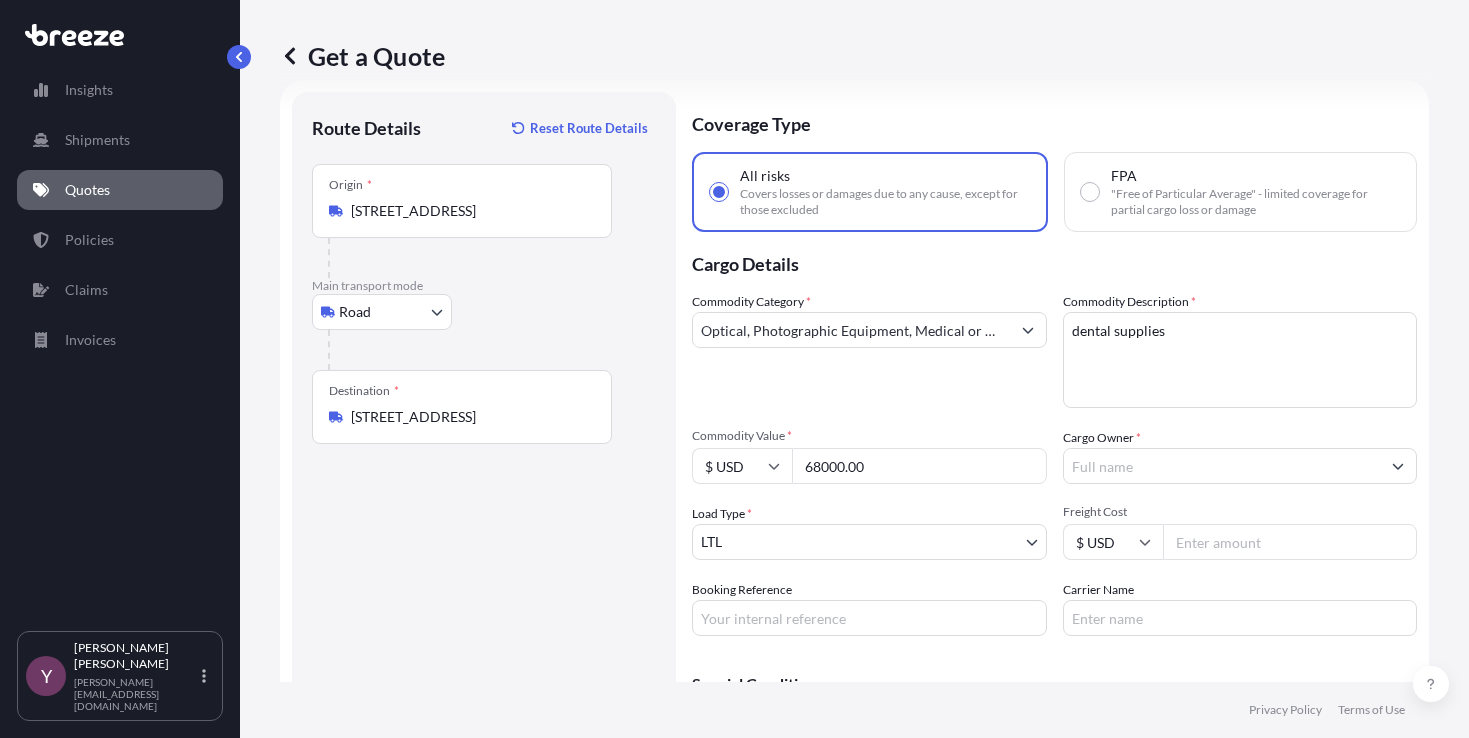 type on "68000.00" 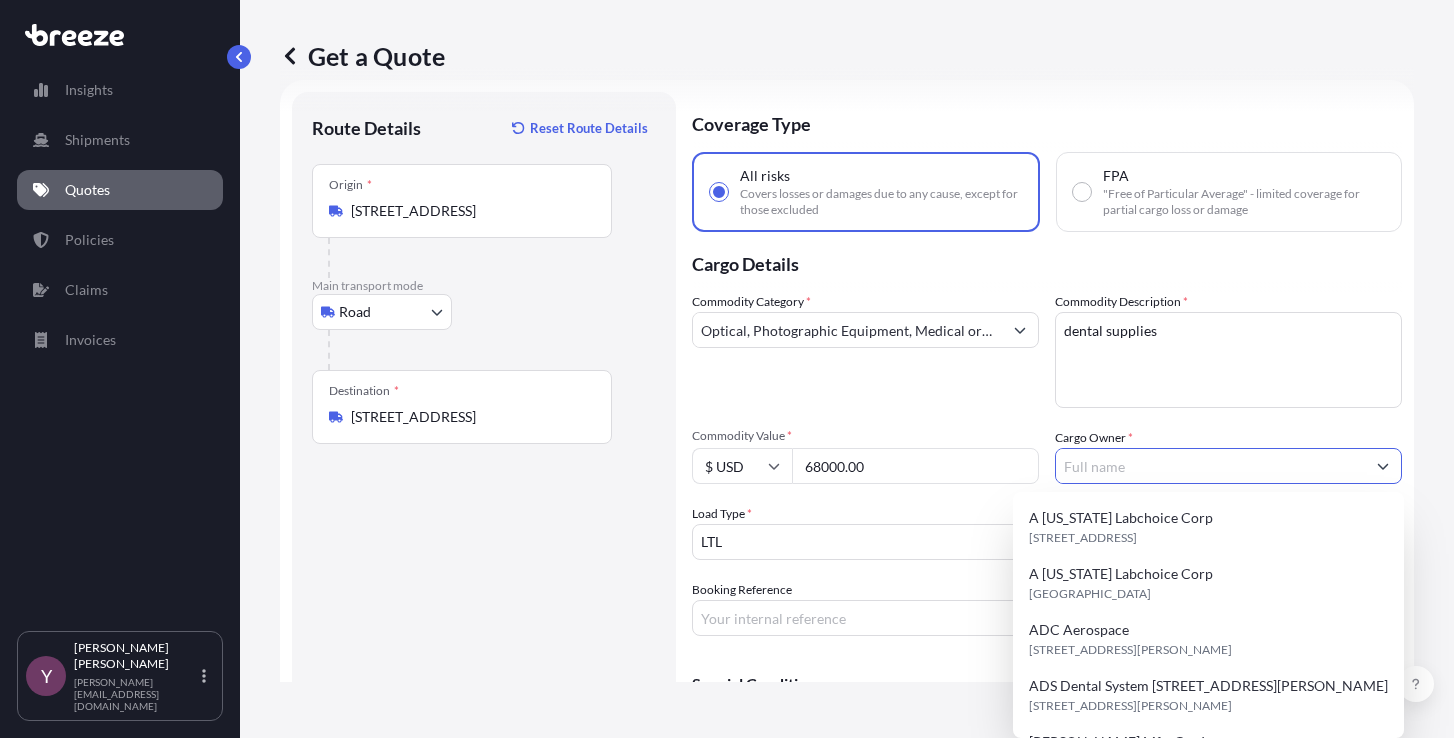 click on "Cargo Owner *" at bounding box center (1210, 466) 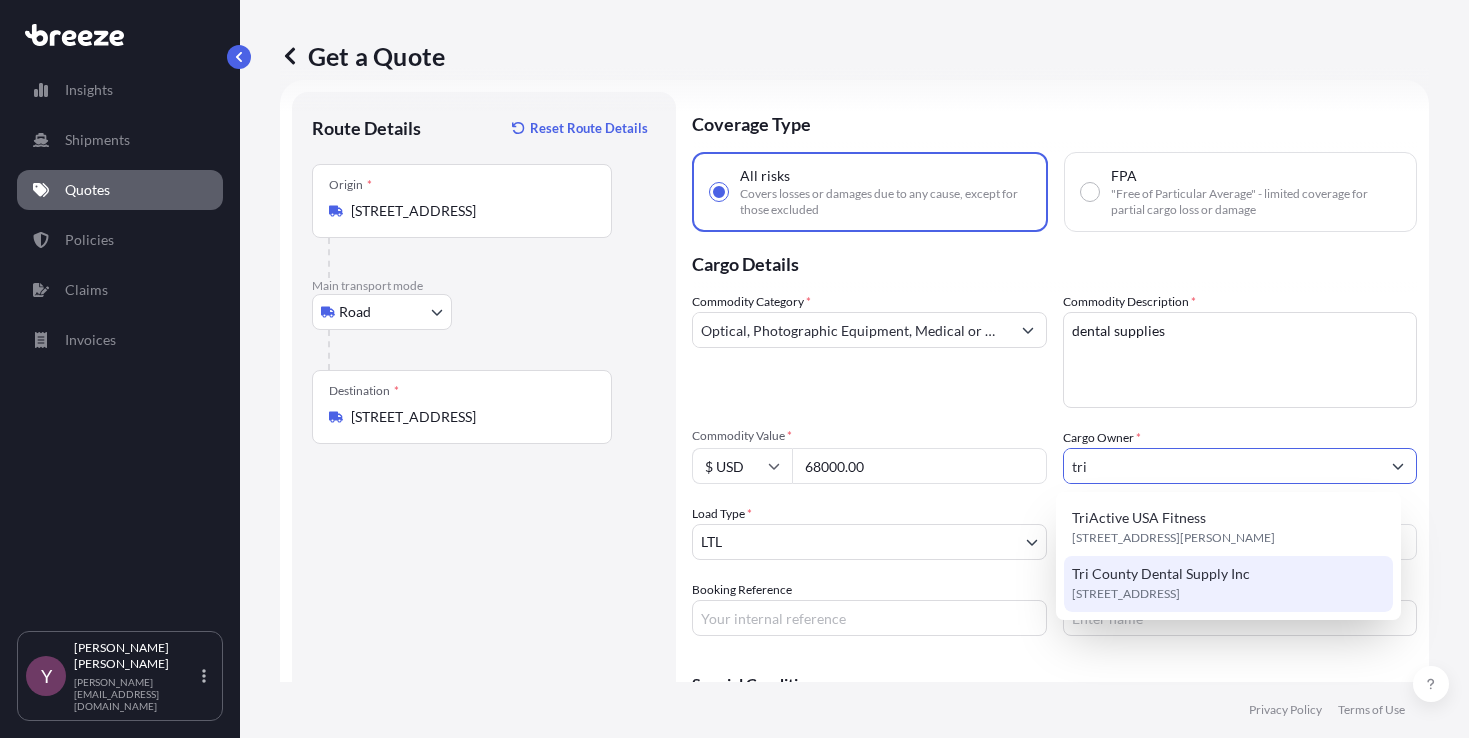 click on "[STREET_ADDRESS]" at bounding box center [1126, 594] 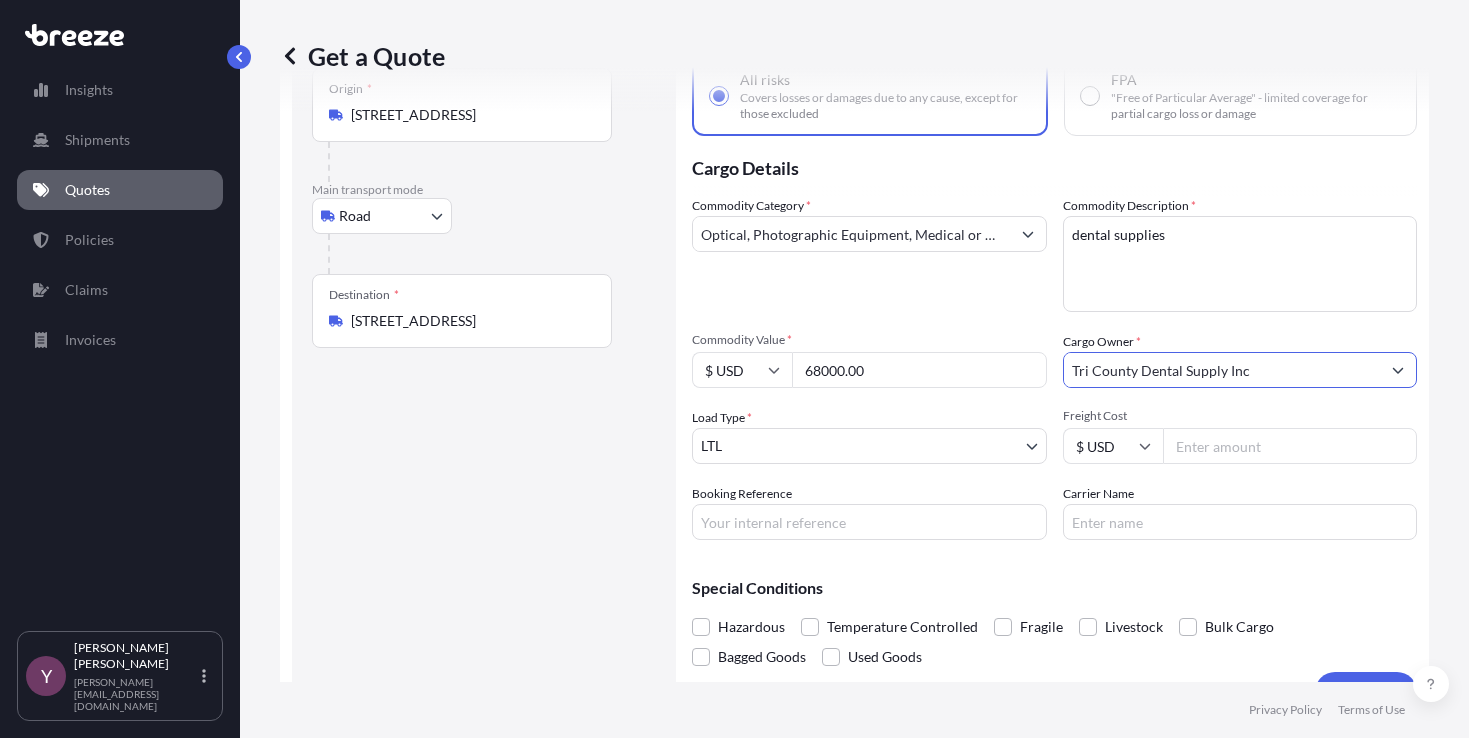 scroll, scrollTop: 170, scrollLeft: 0, axis: vertical 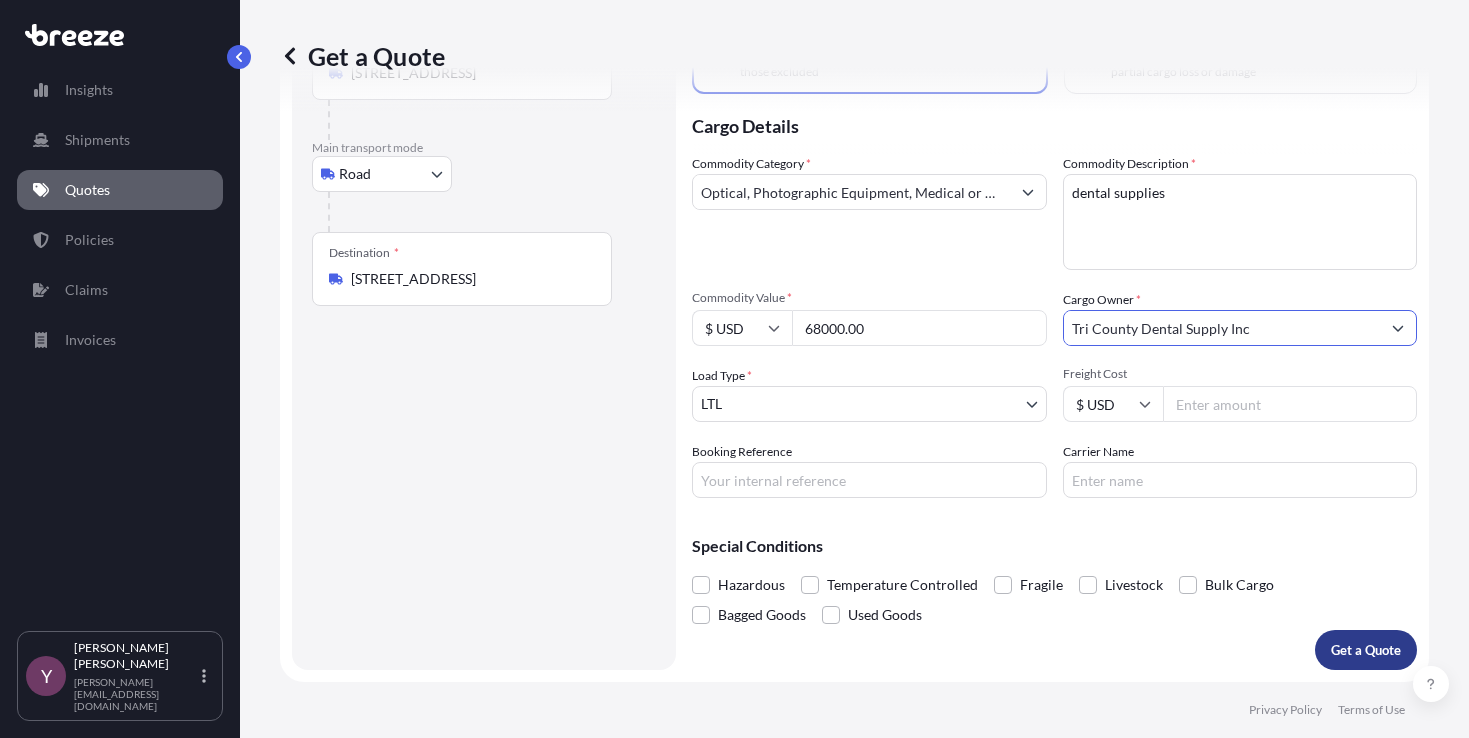 type on "Tri County Dental Supply Inc" 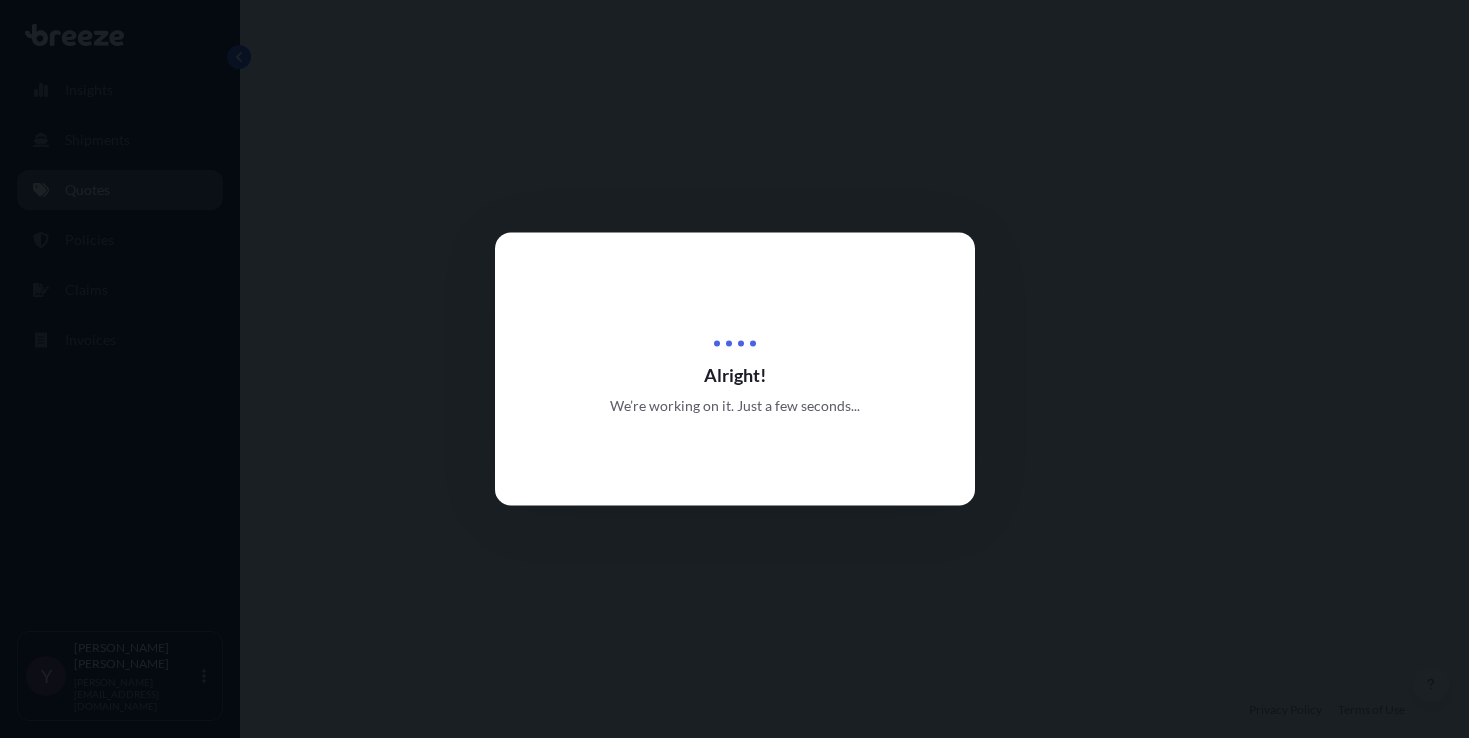 scroll, scrollTop: 0, scrollLeft: 0, axis: both 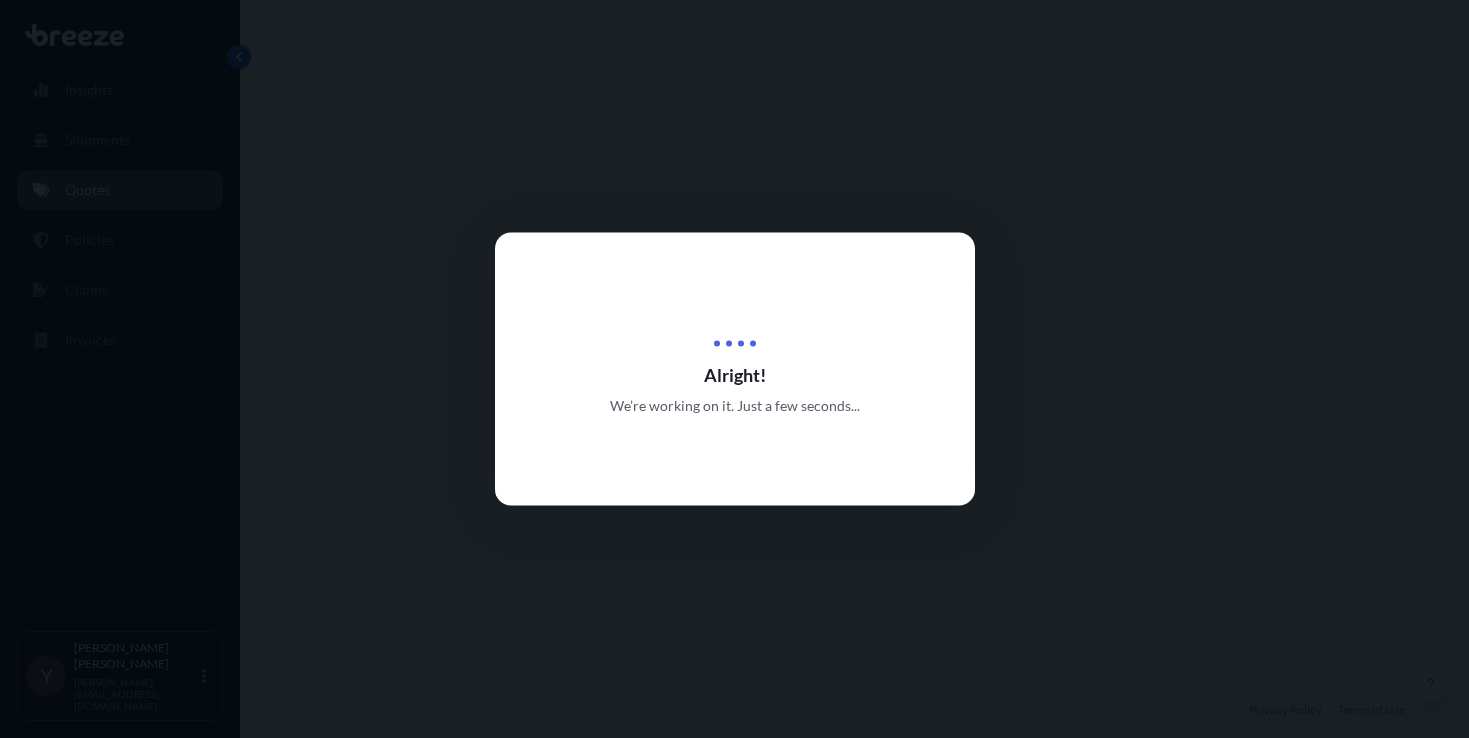 select on "1" 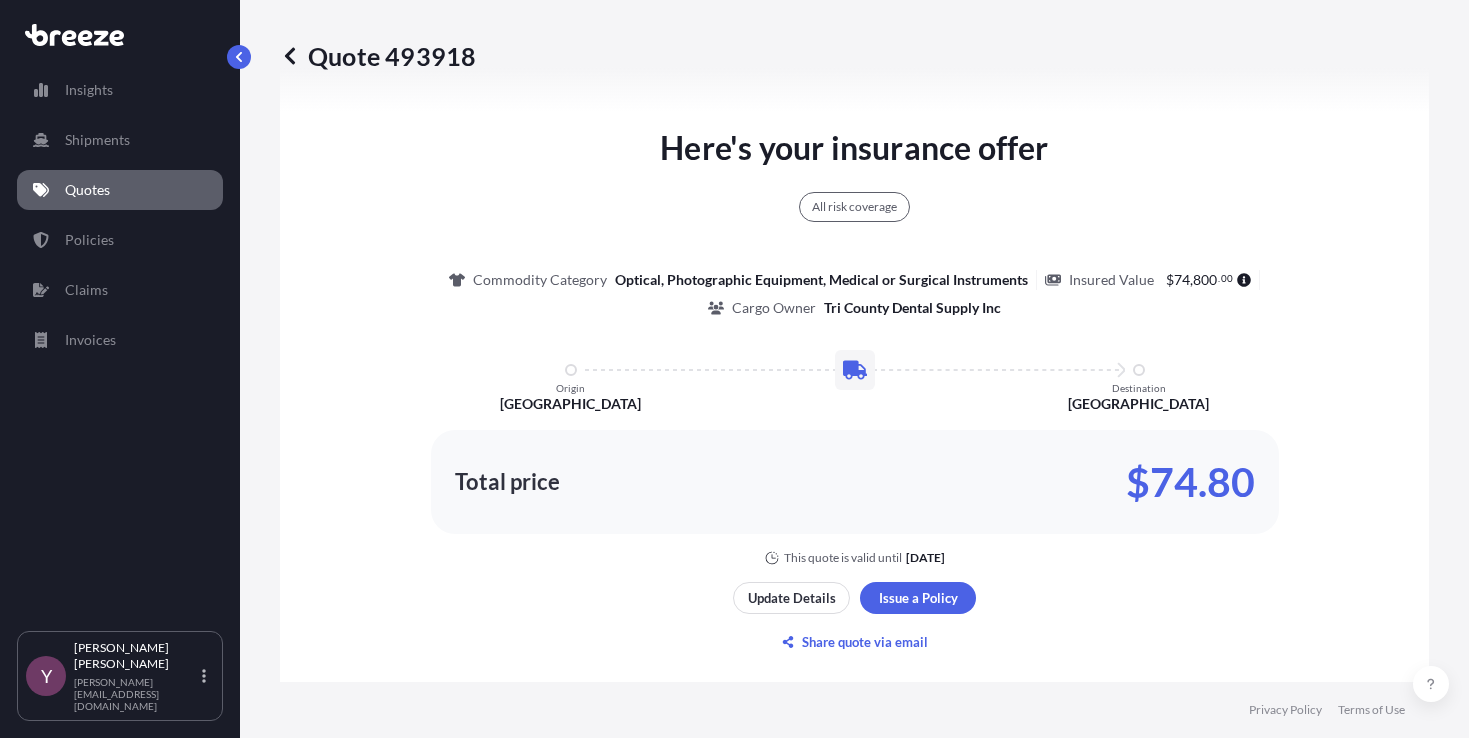 scroll, scrollTop: 1149, scrollLeft: 0, axis: vertical 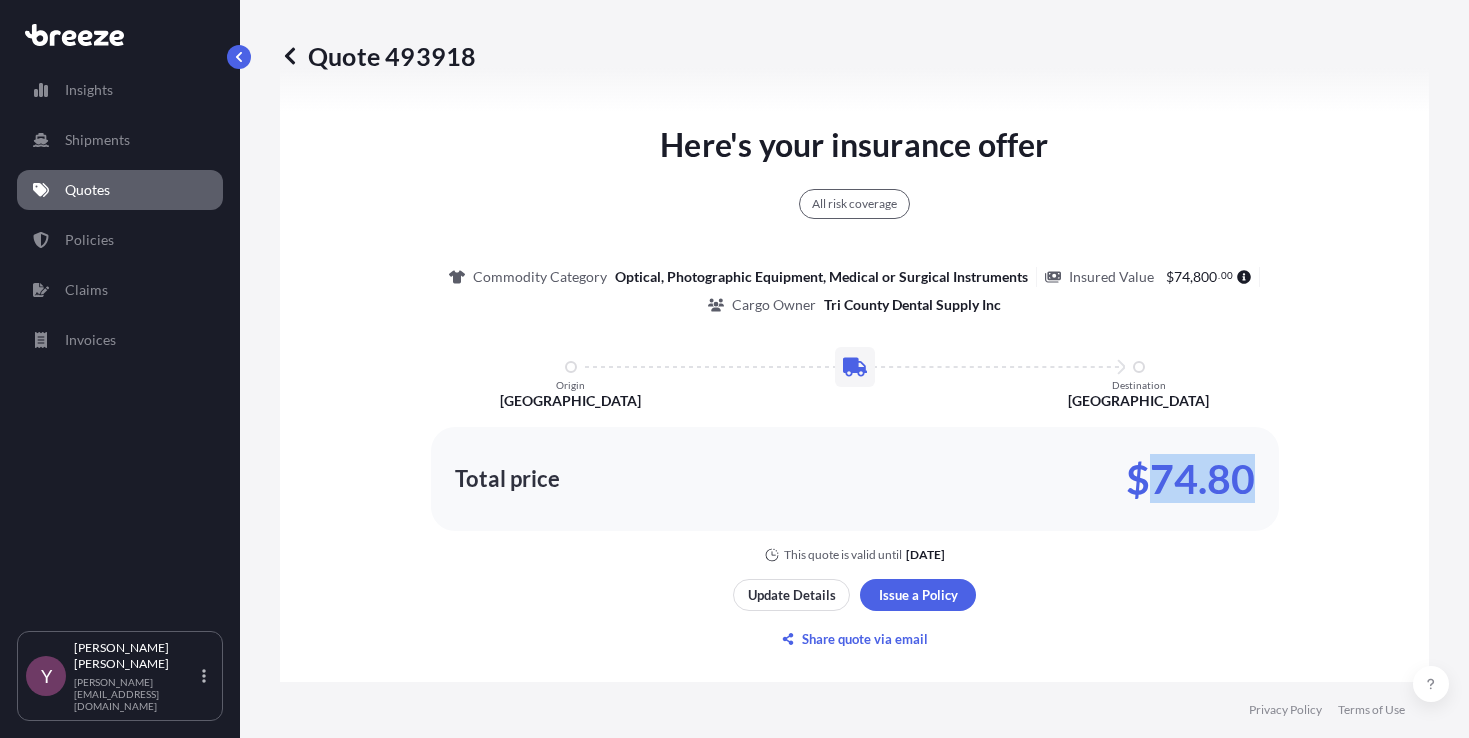 drag, startPoint x: 1140, startPoint y: 483, endPoint x: 1250, endPoint y: 482, distance: 110.00455 